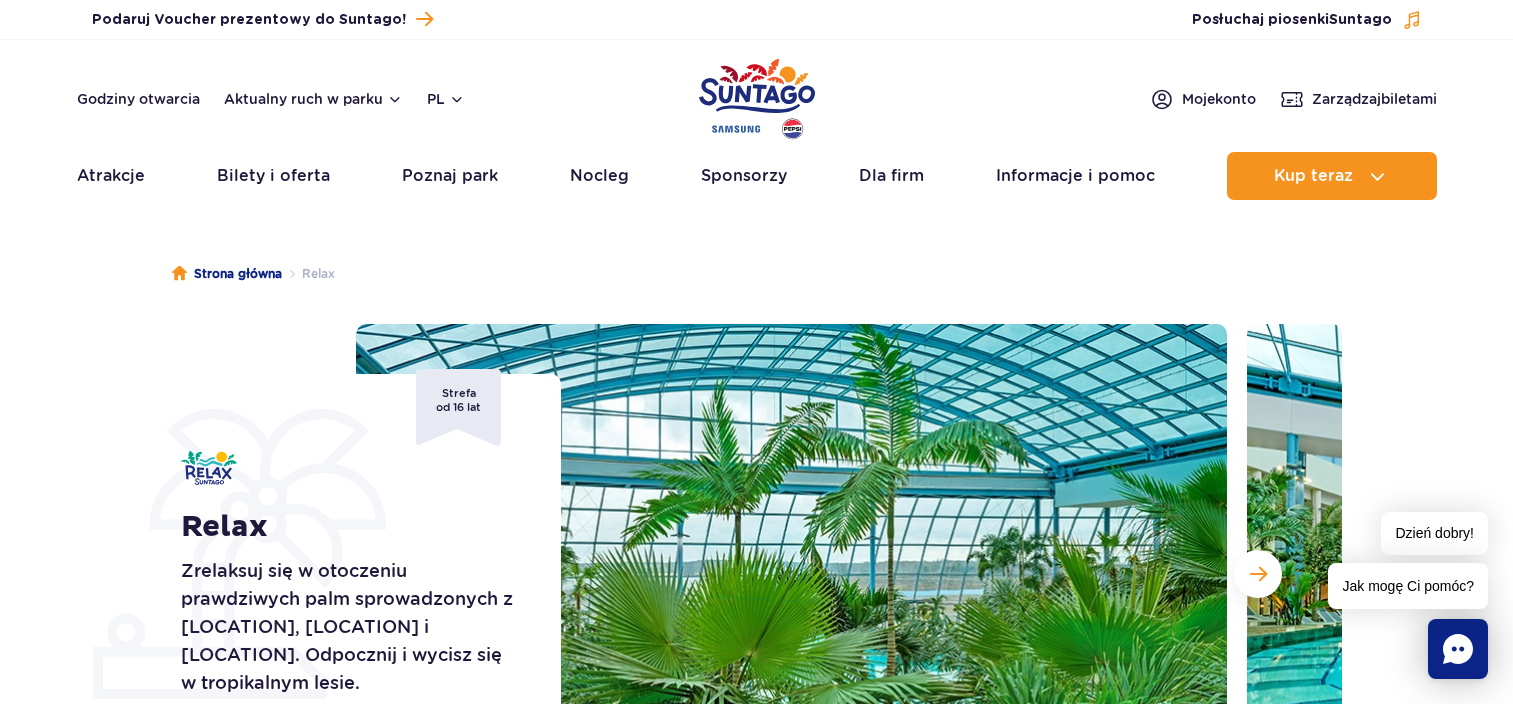 scroll, scrollTop: 0, scrollLeft: 0, axis: both 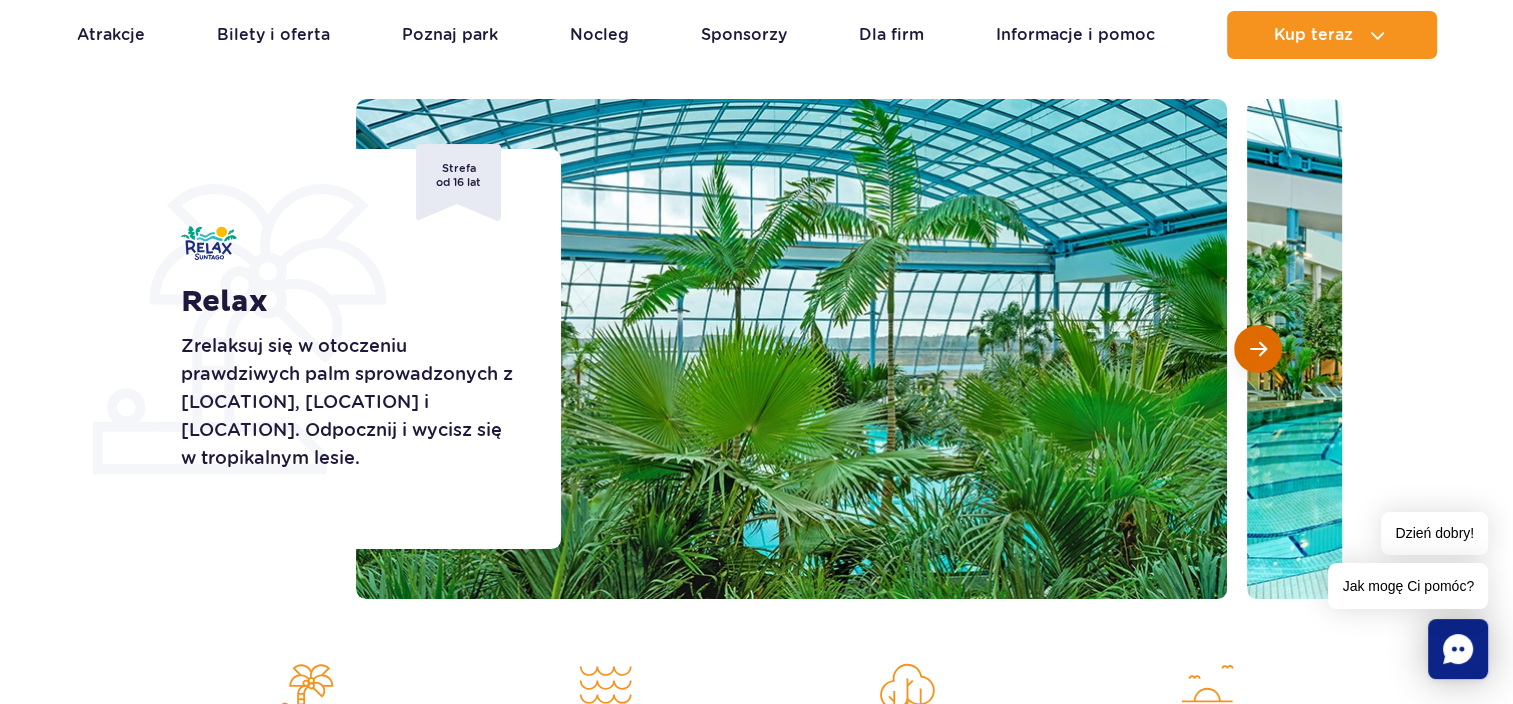 click at bounding box center (1258, 349) 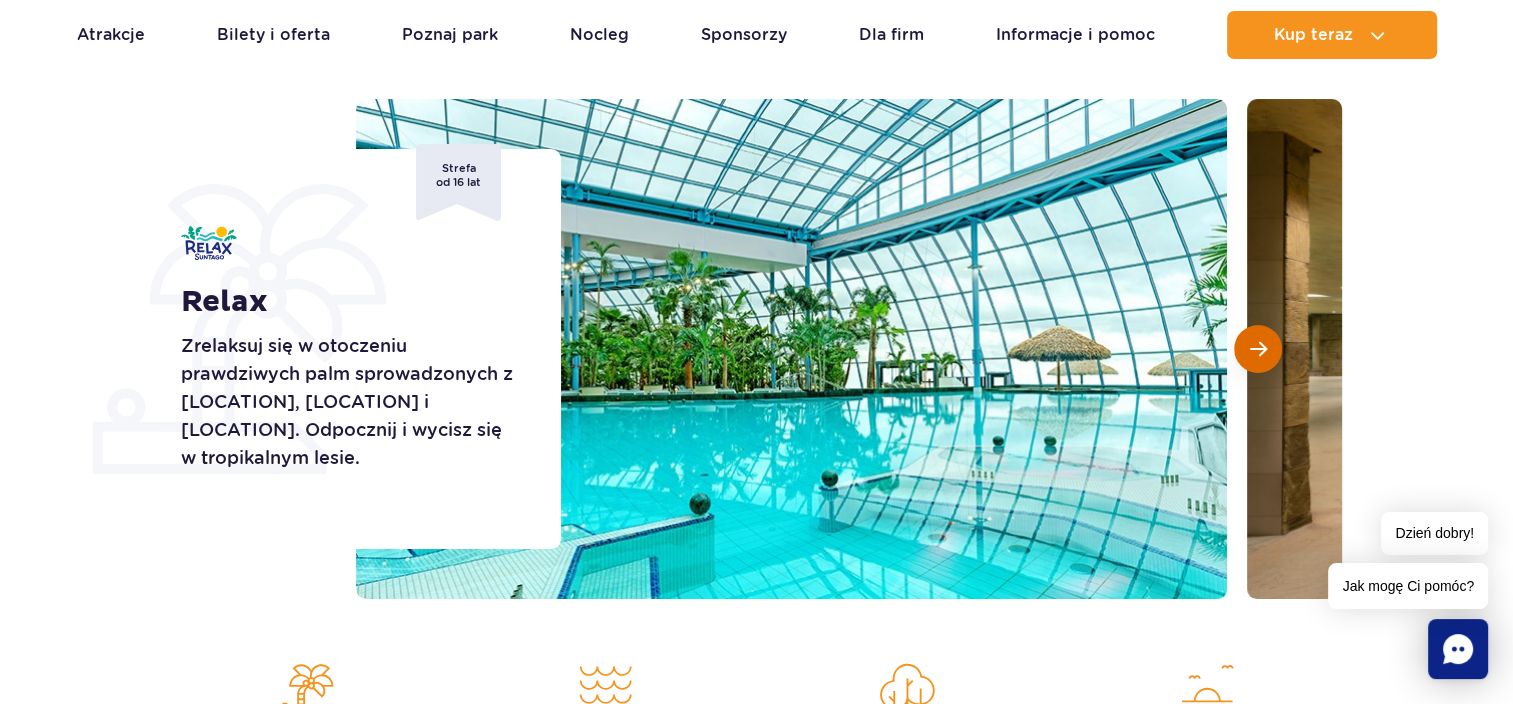 click at bounding box center [1258, 349] 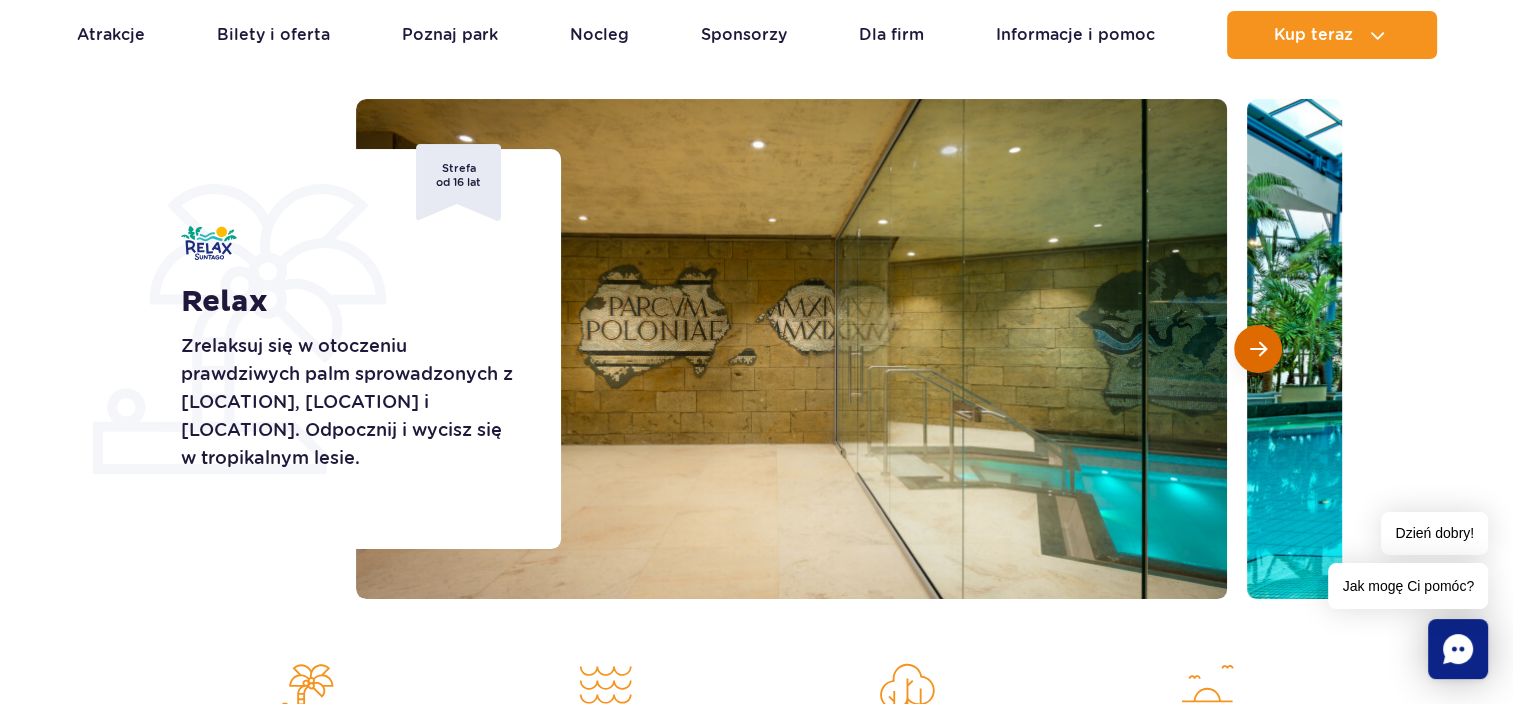 click at bounding box center [1258, 349] 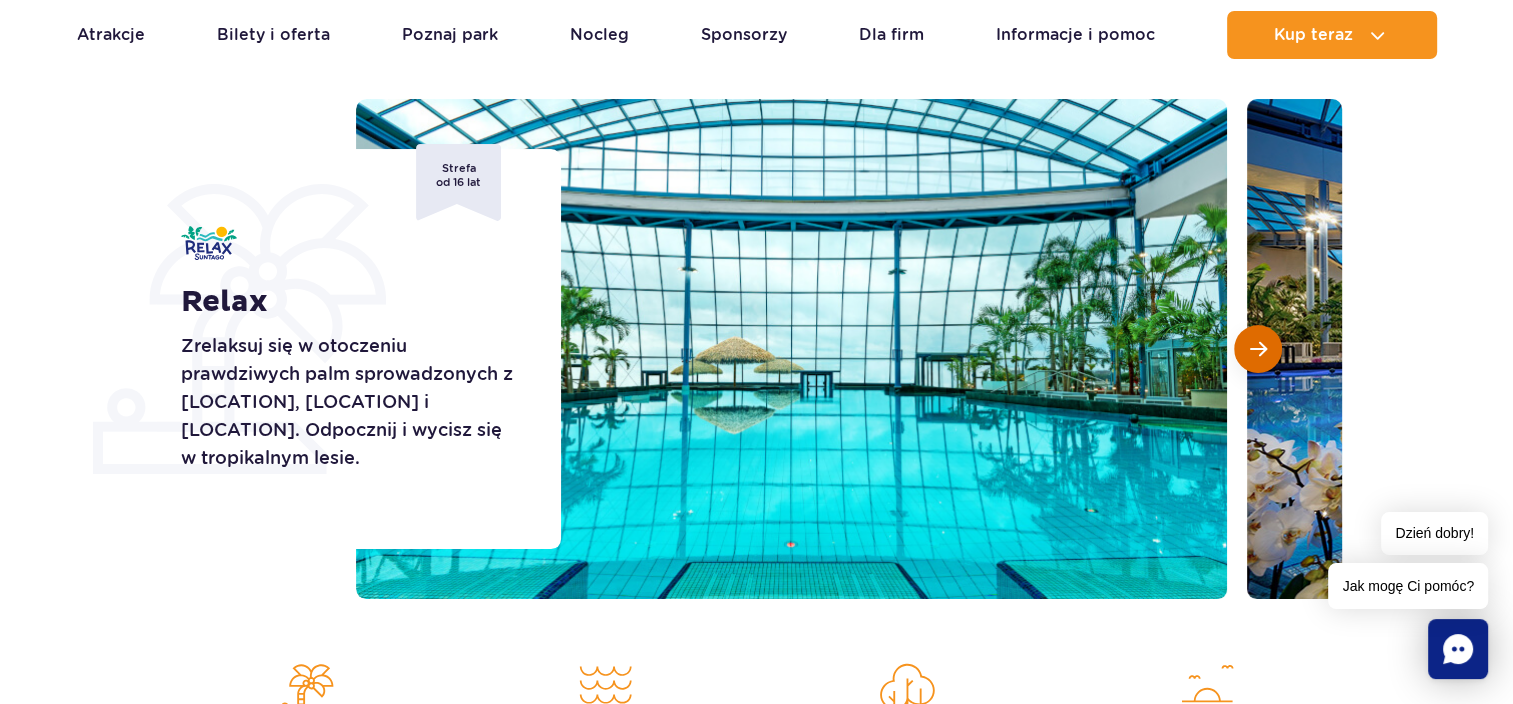 click at bounding box center (1258, 349) 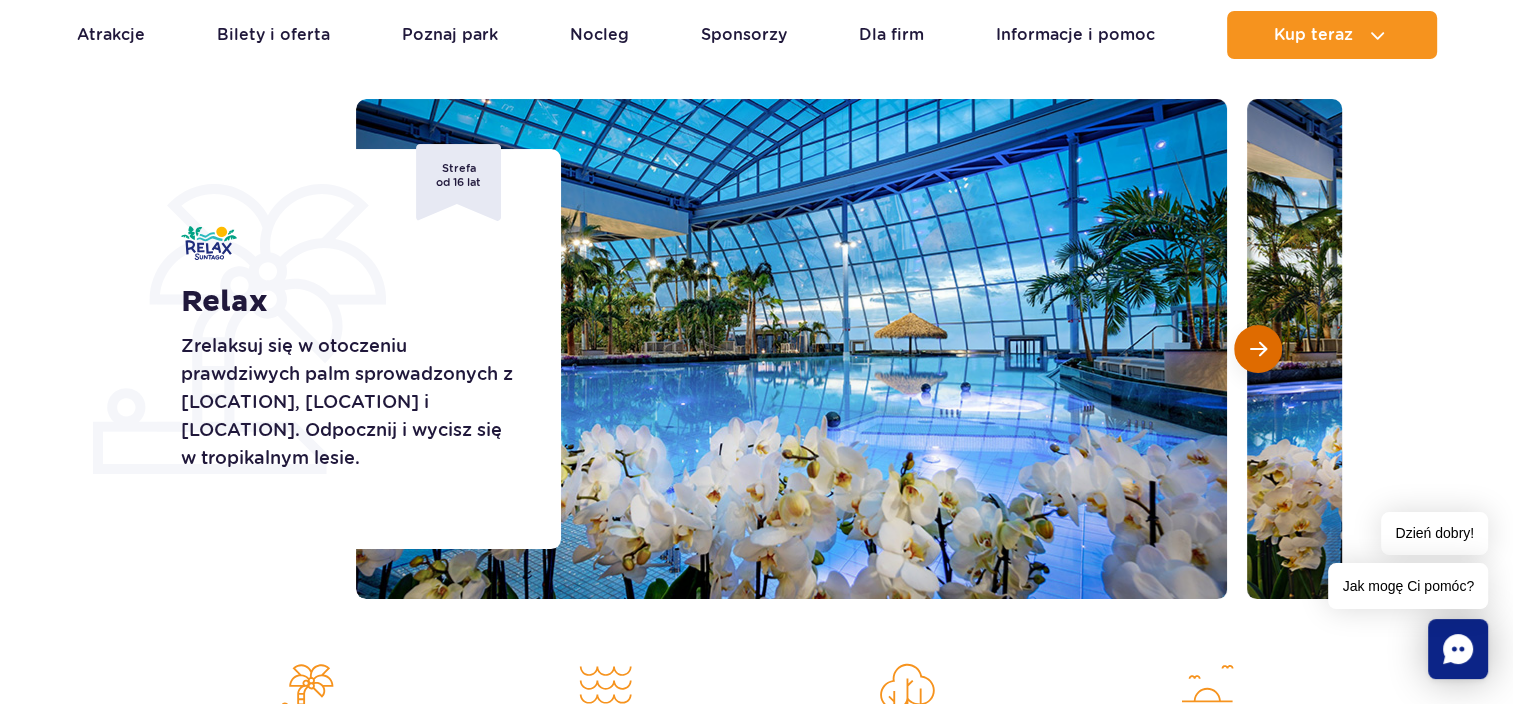 click at bounding box center [1258, 349] 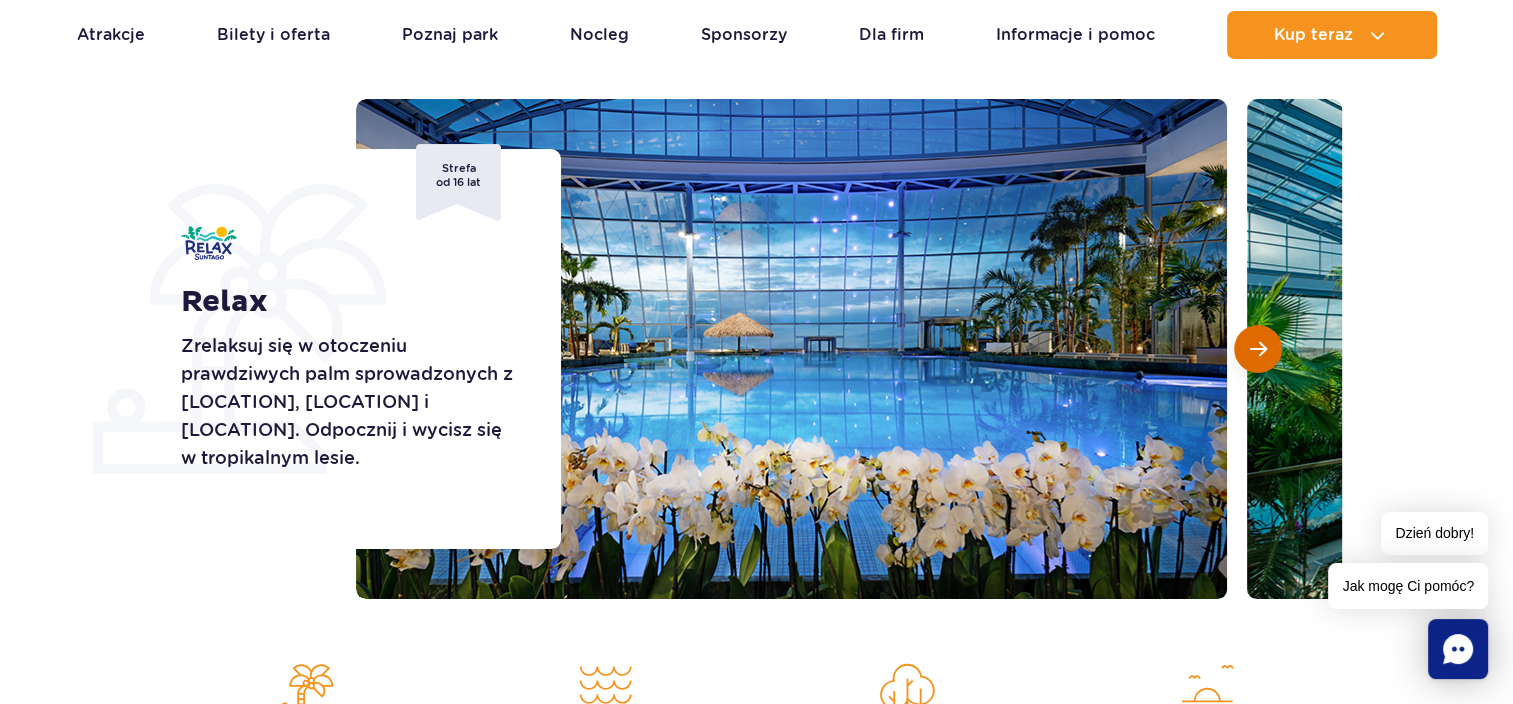 click at bounding box center [1258, 349] 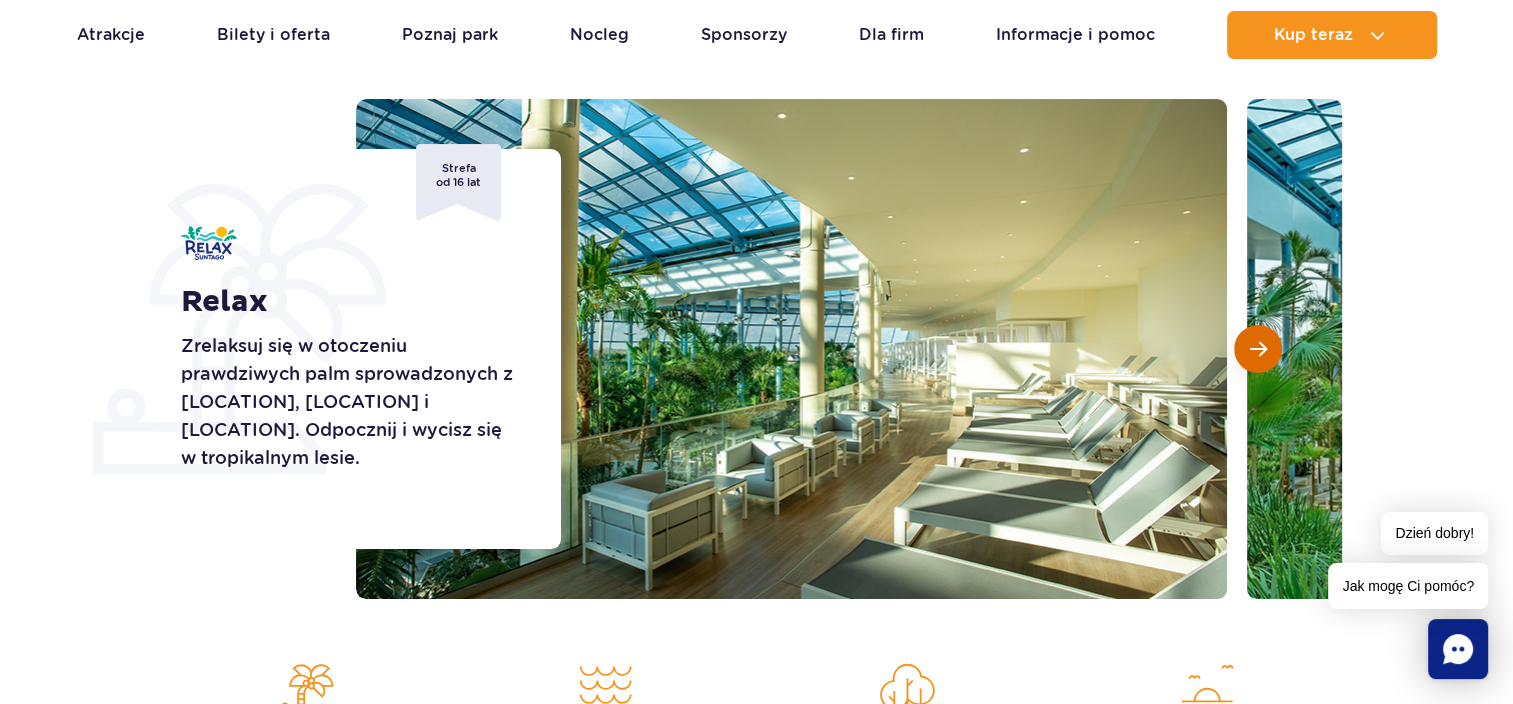 click at bounding box center (1258, 349) 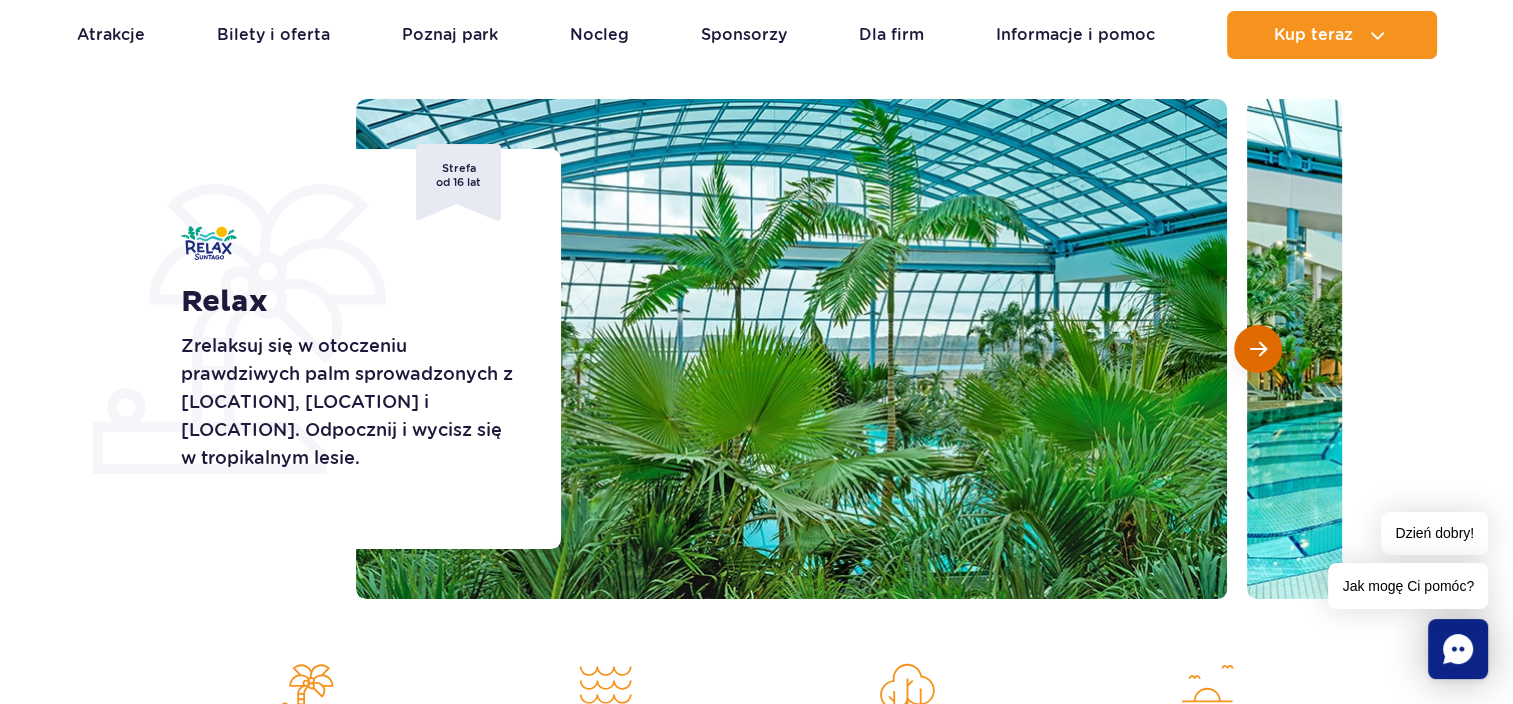 click at bounding box center (1258, 349) 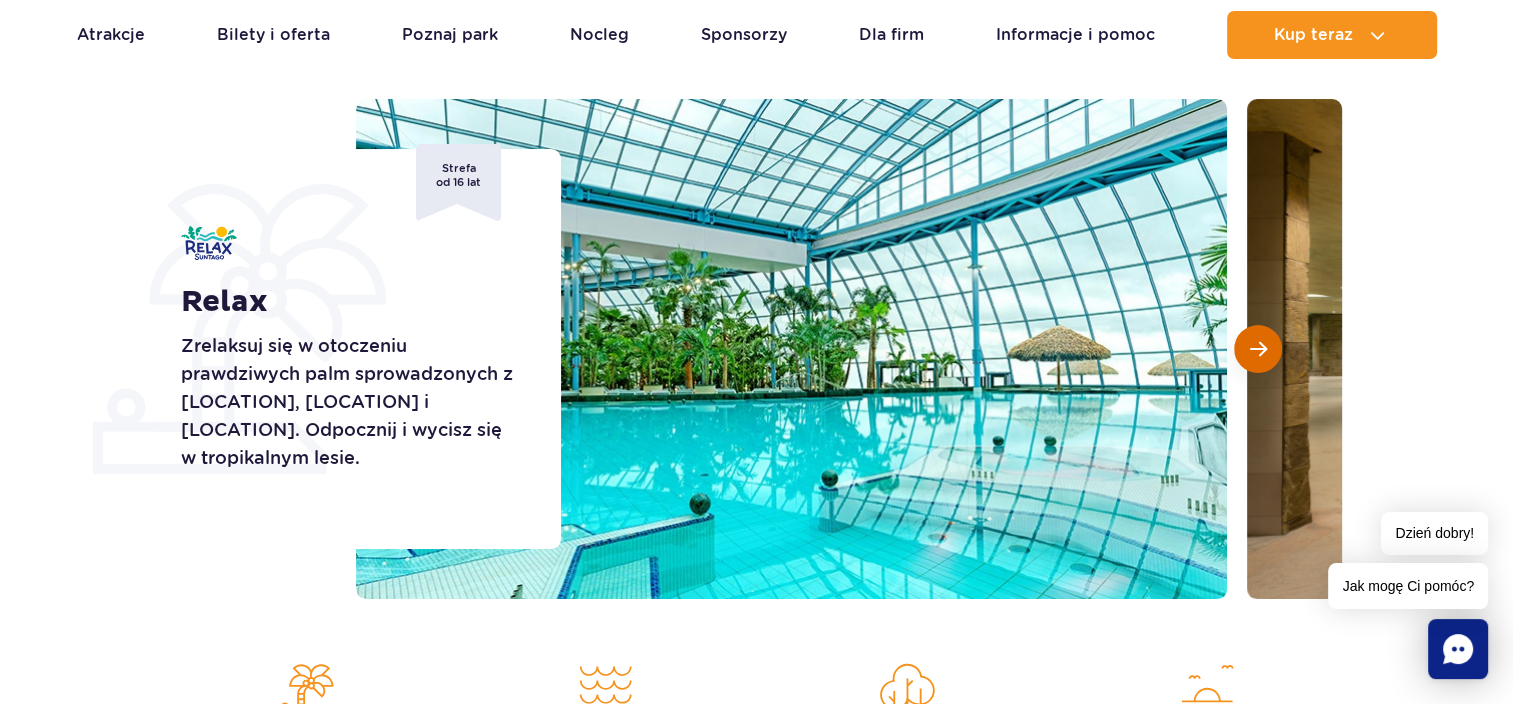 click at bounding box center (1258, 349) 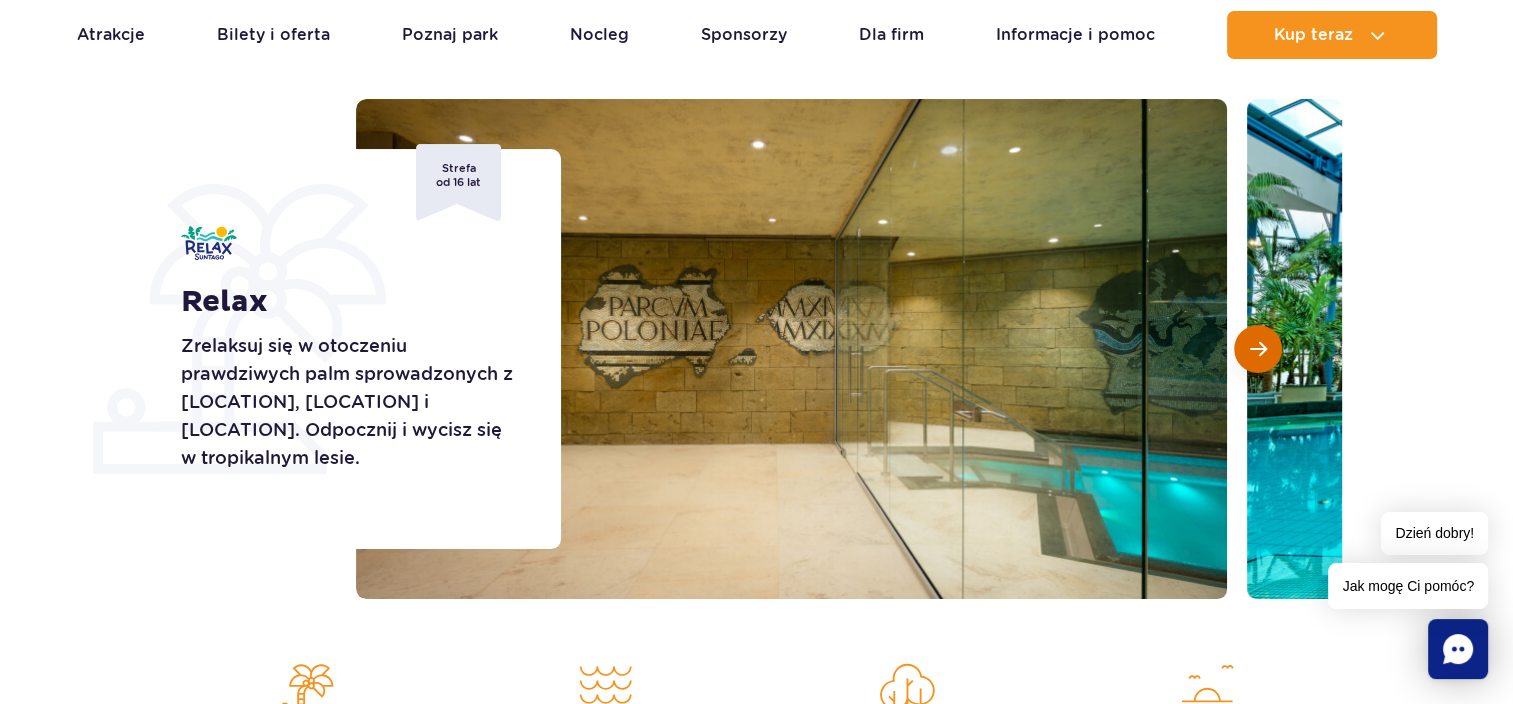 click at bounding box center [1258, 349] 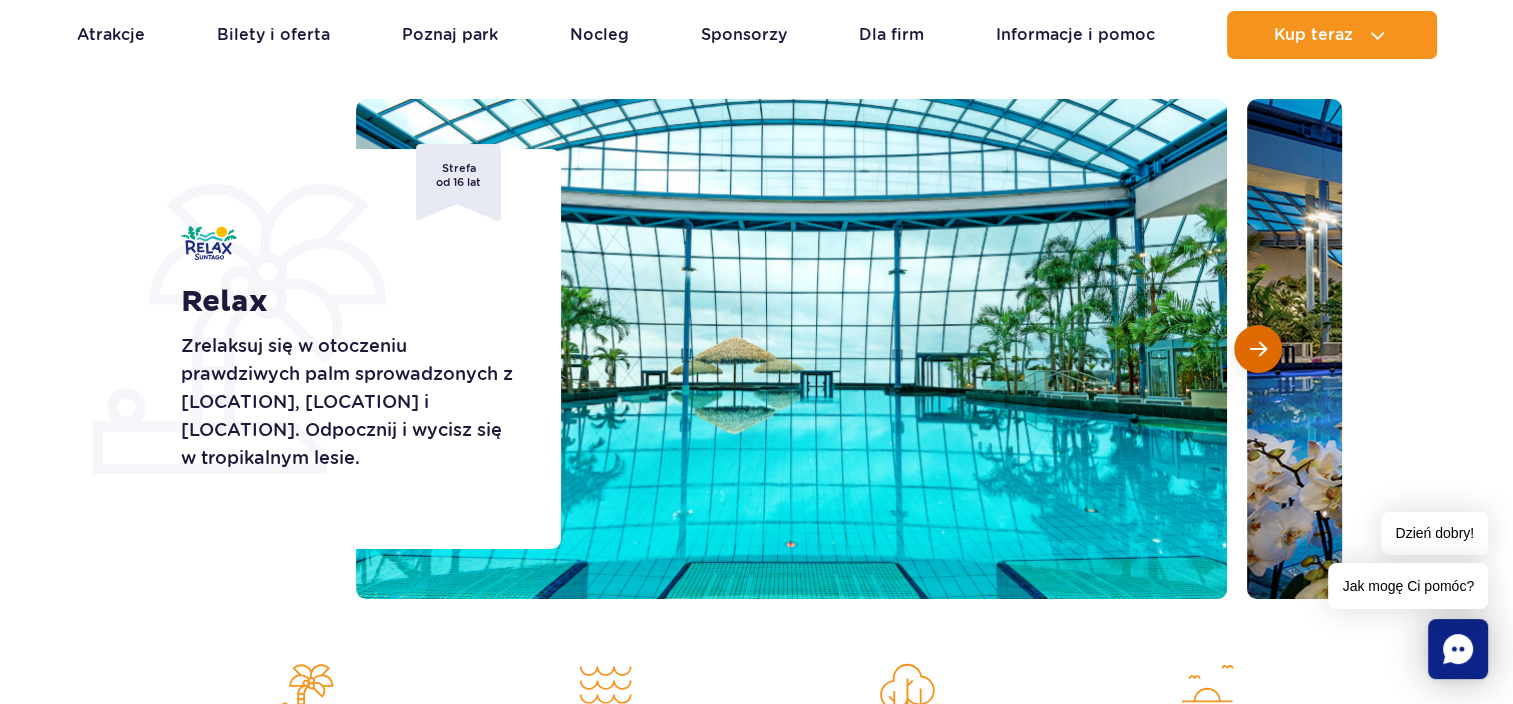 click at bounding box center (1258, 349) 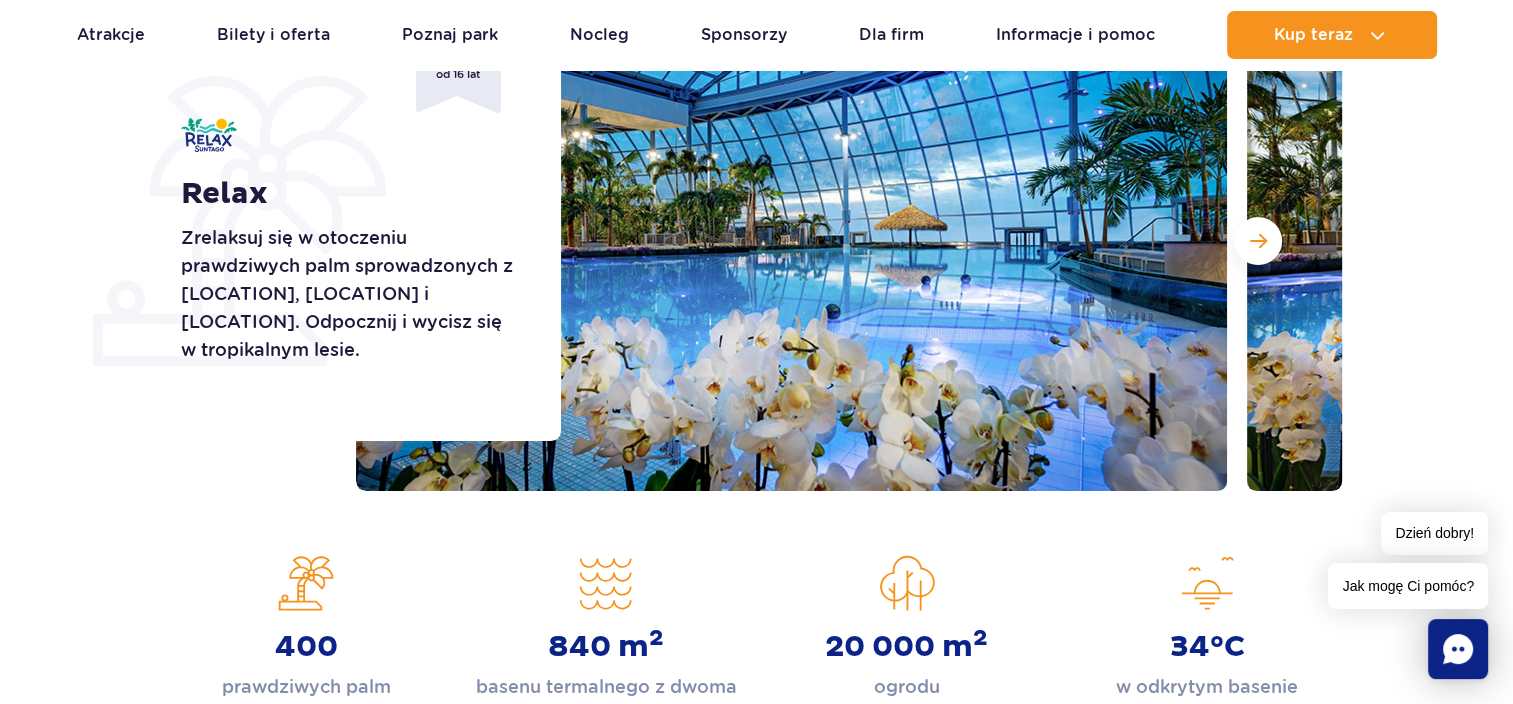 scroll, scrollTop: 0, scrollLeft: 0, axis: both 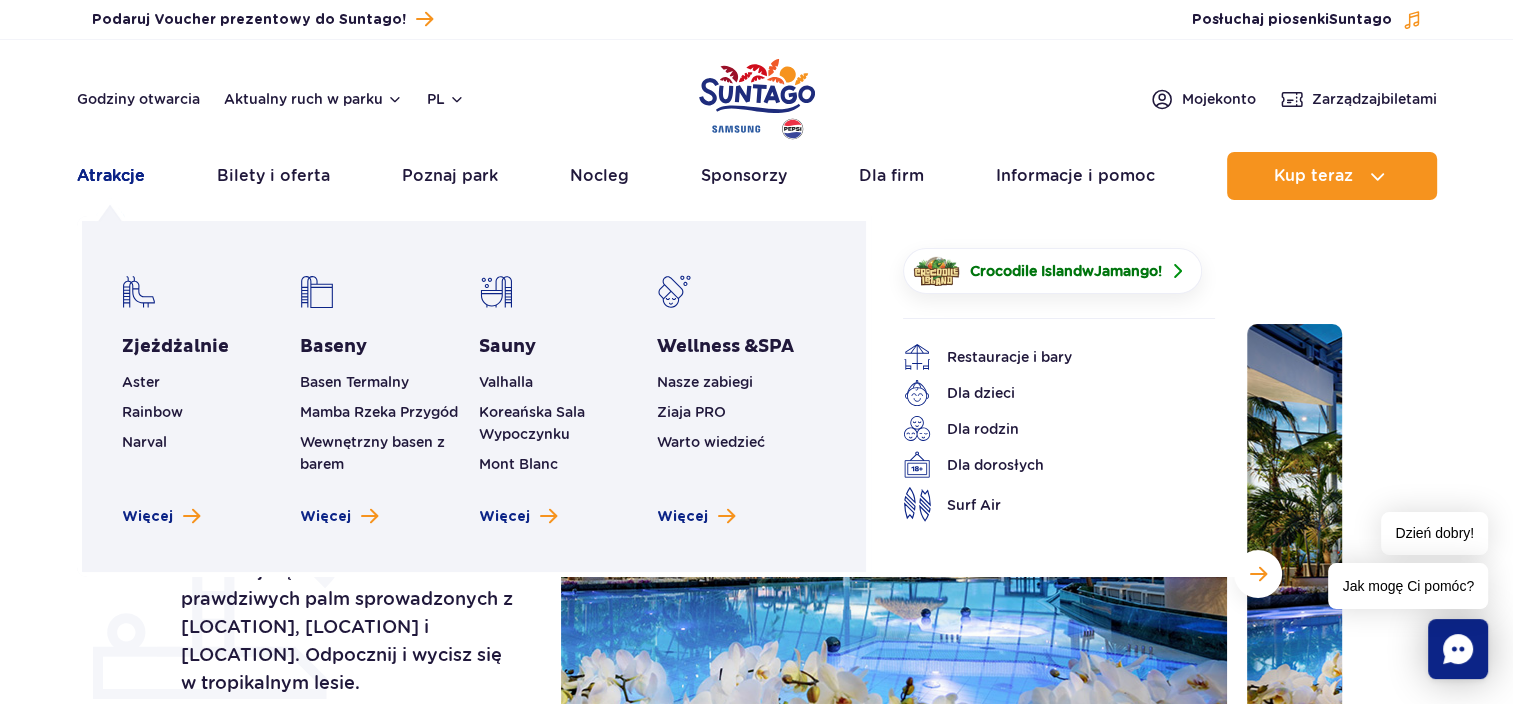 click on "Atrakcje" at bounding box center (111, 176) 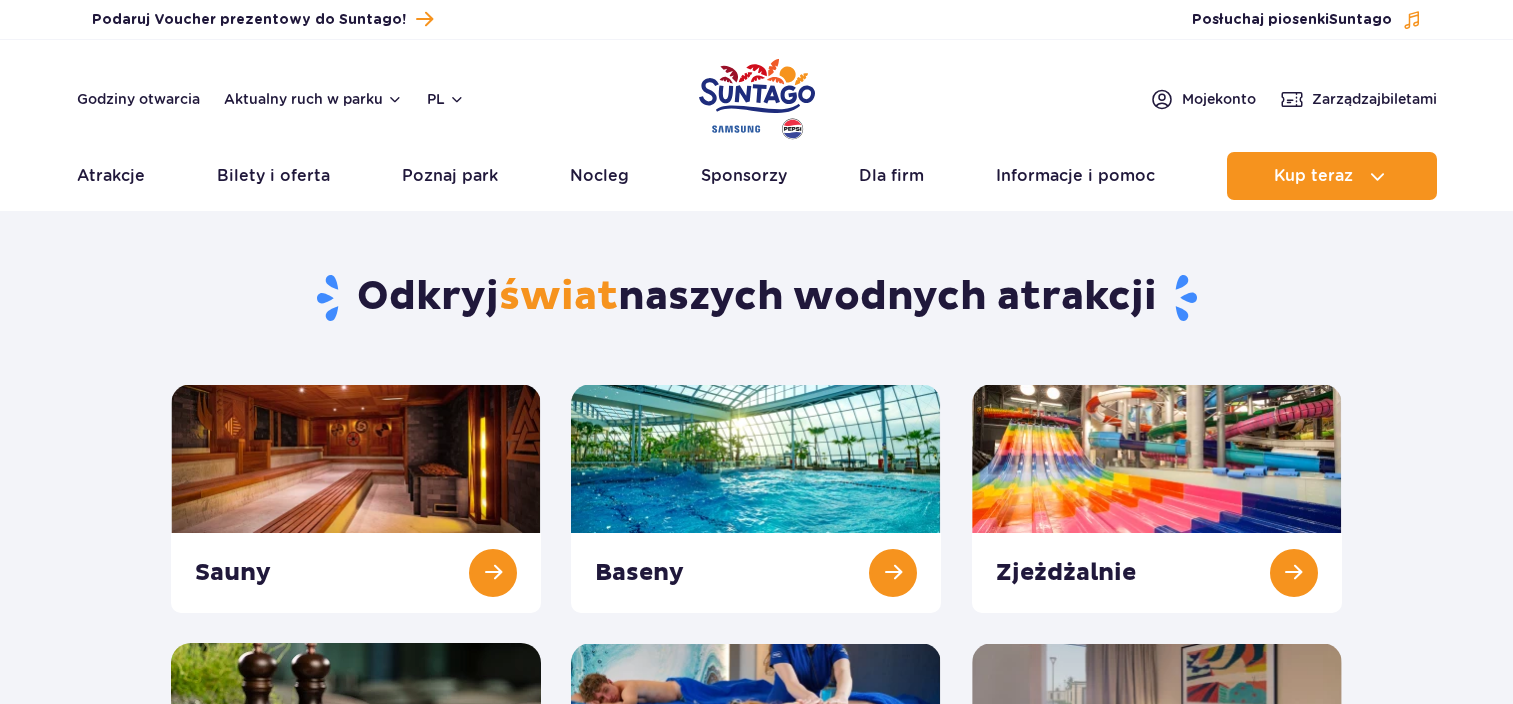 scroll, scrollTop: 0, scrollLeft: 0, axis: both 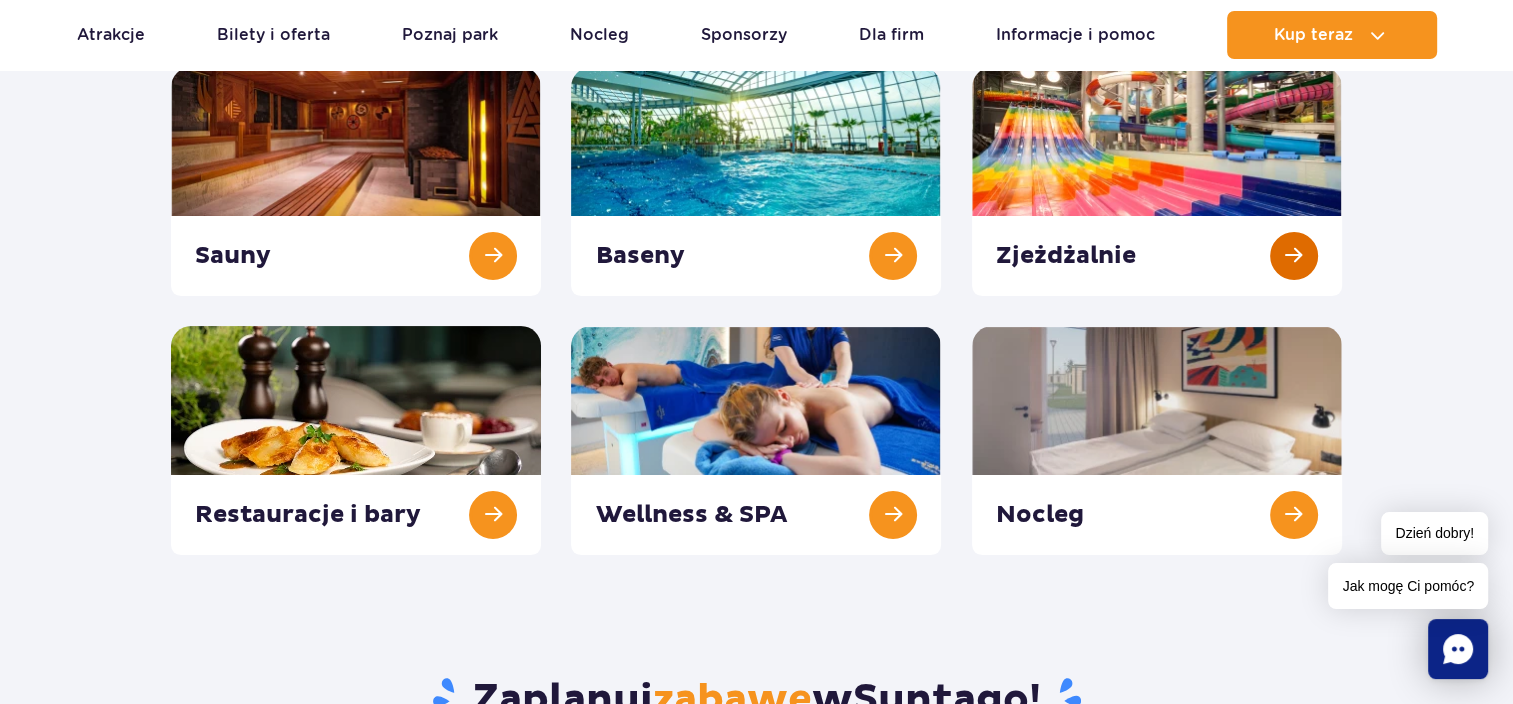 click at bounding box center (1157, 181) 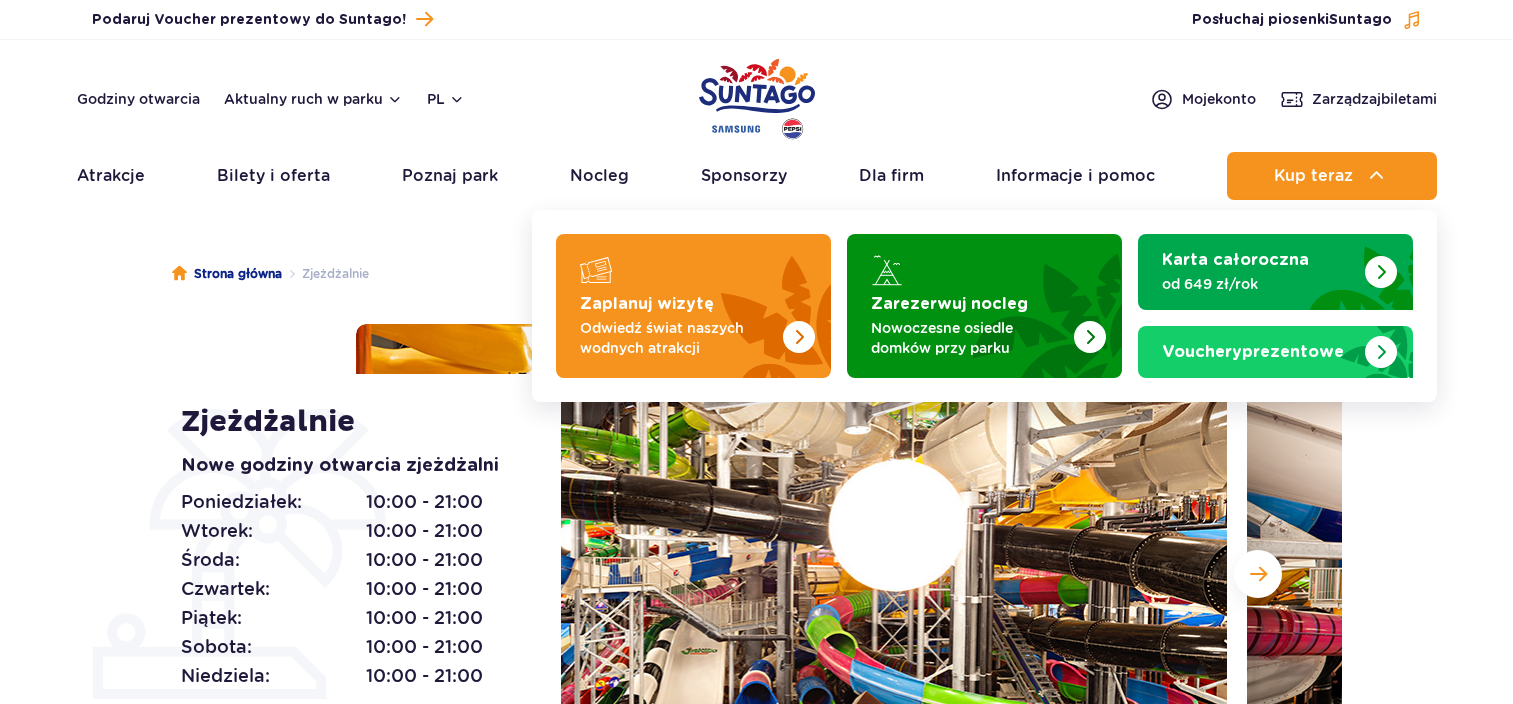 scroll, scrollTop: 0, scrollLeft: 0, axis: both 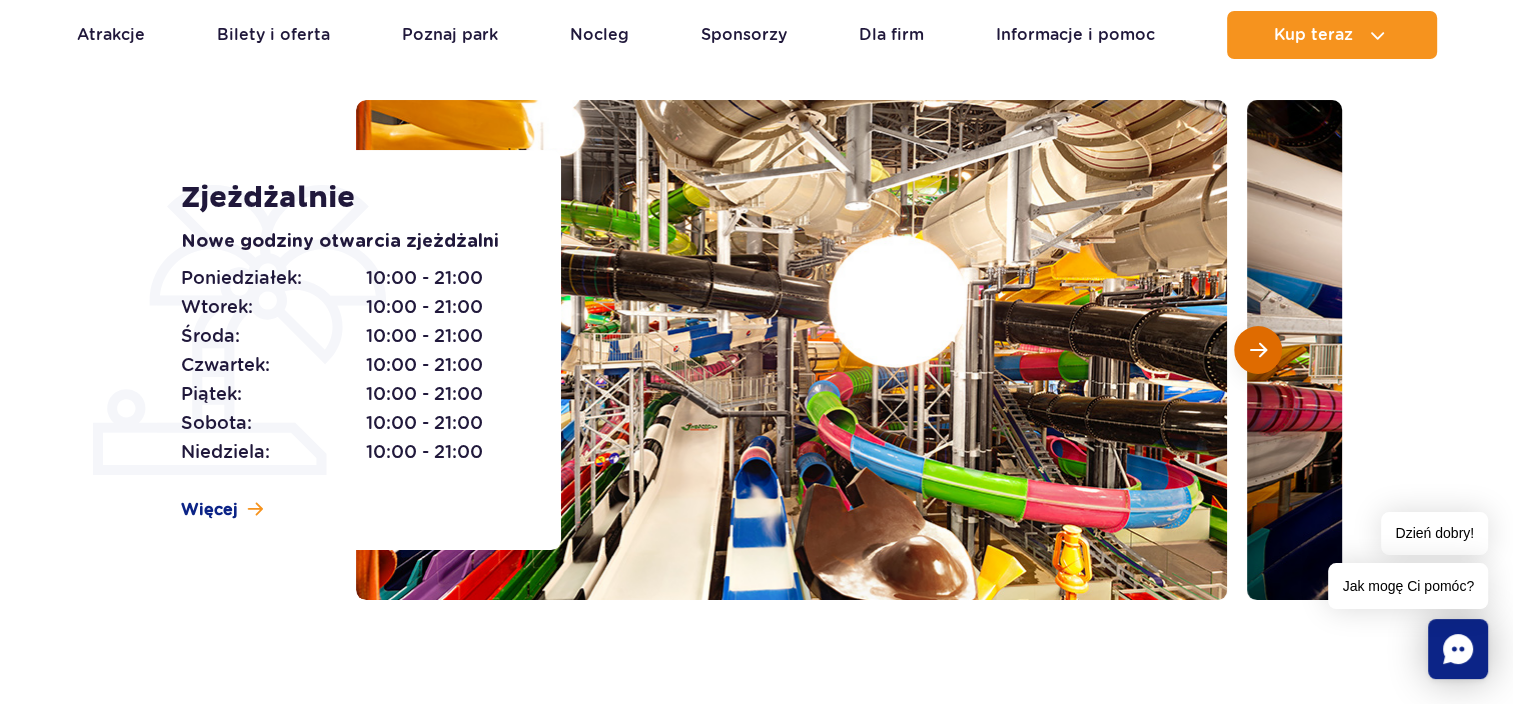 click at bounding box center [1258, 350] 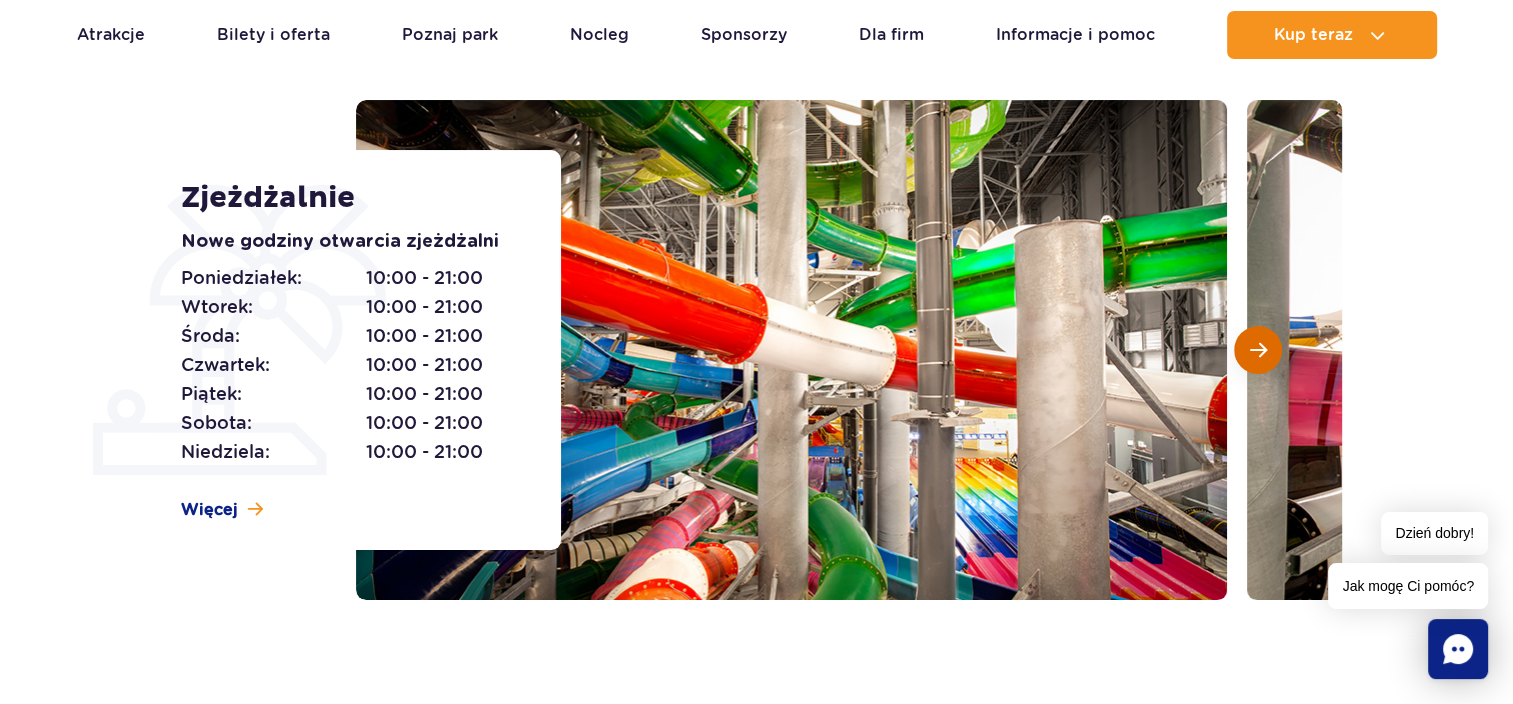click at bounding box center (1258, 350) 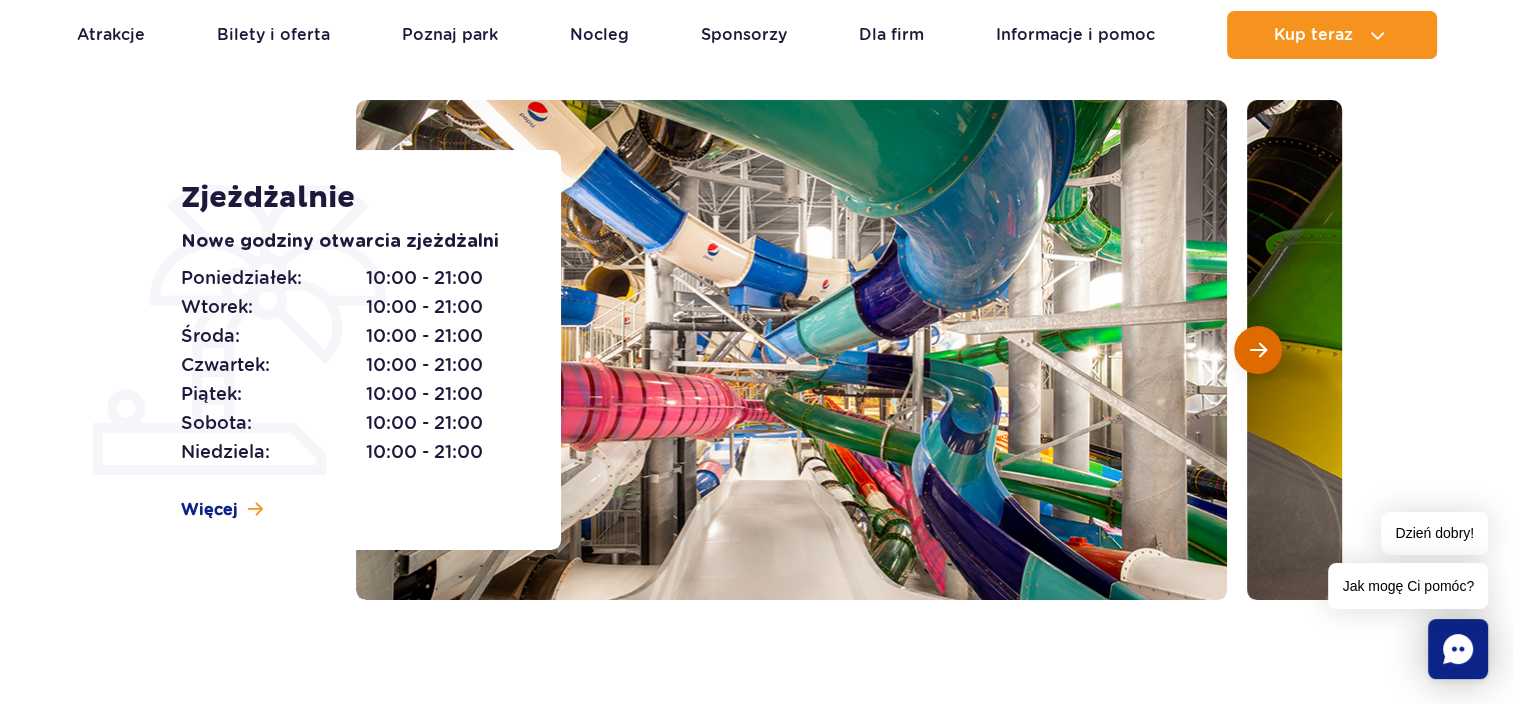 click at bounding box center [1258, 350] 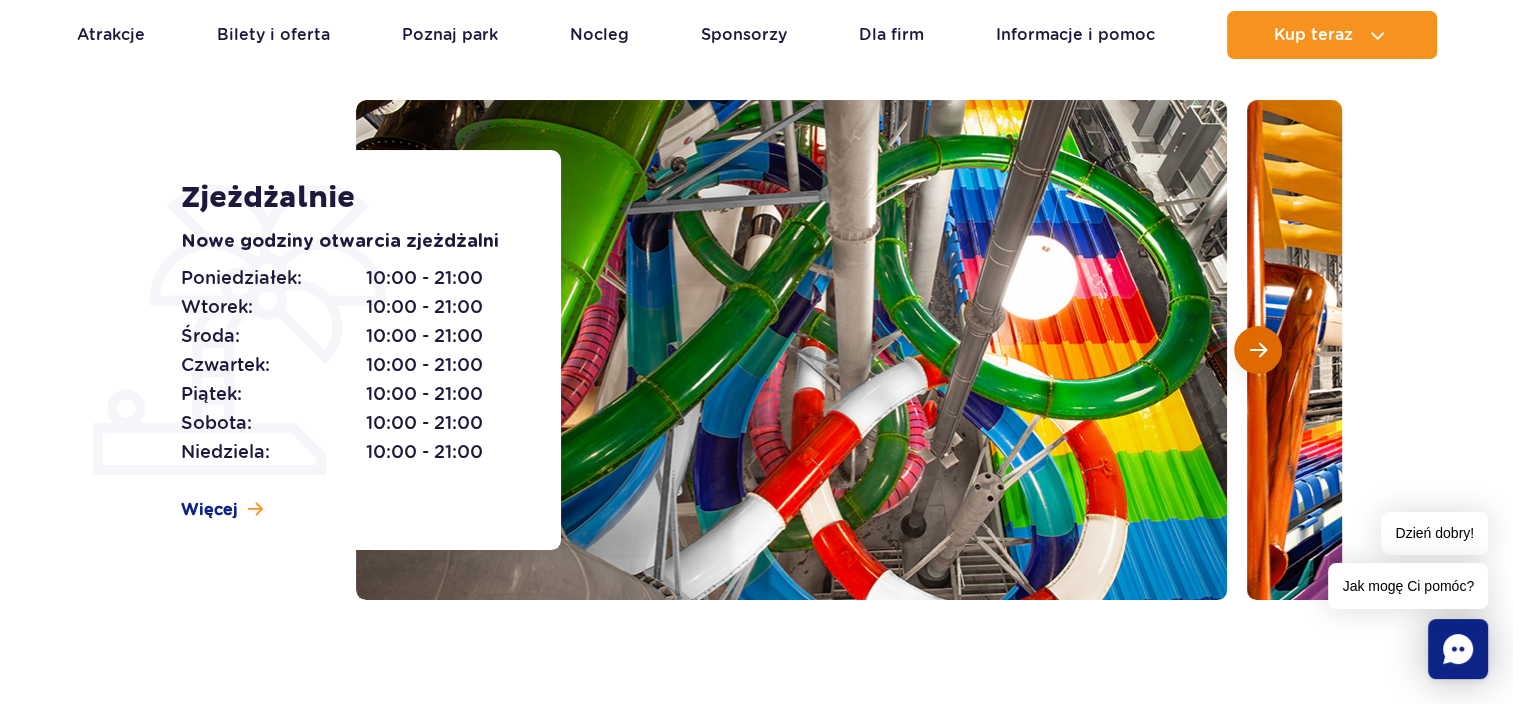 click at bounding box center [1258, 350] 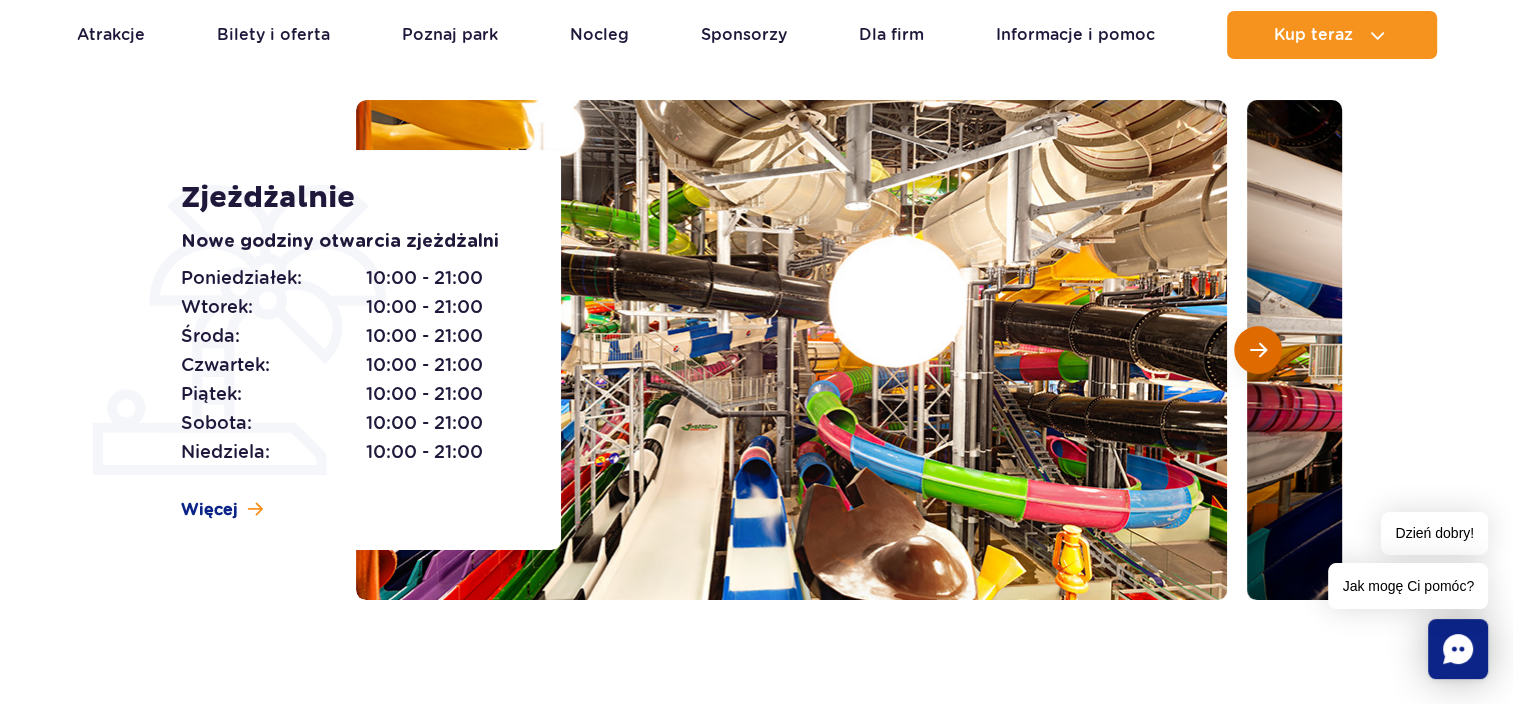 click at bounding box center (1258, 350) 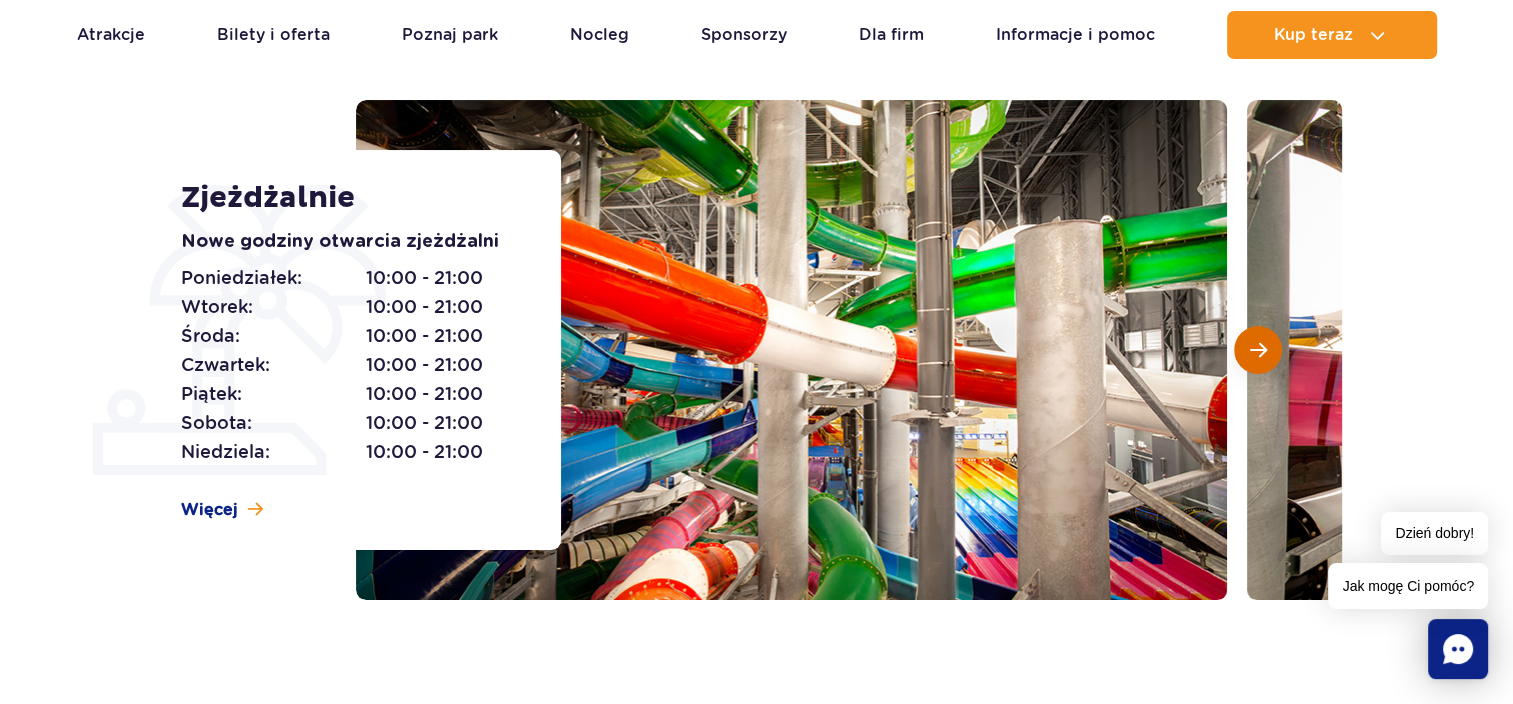 click at bounding box center [1258, 350] 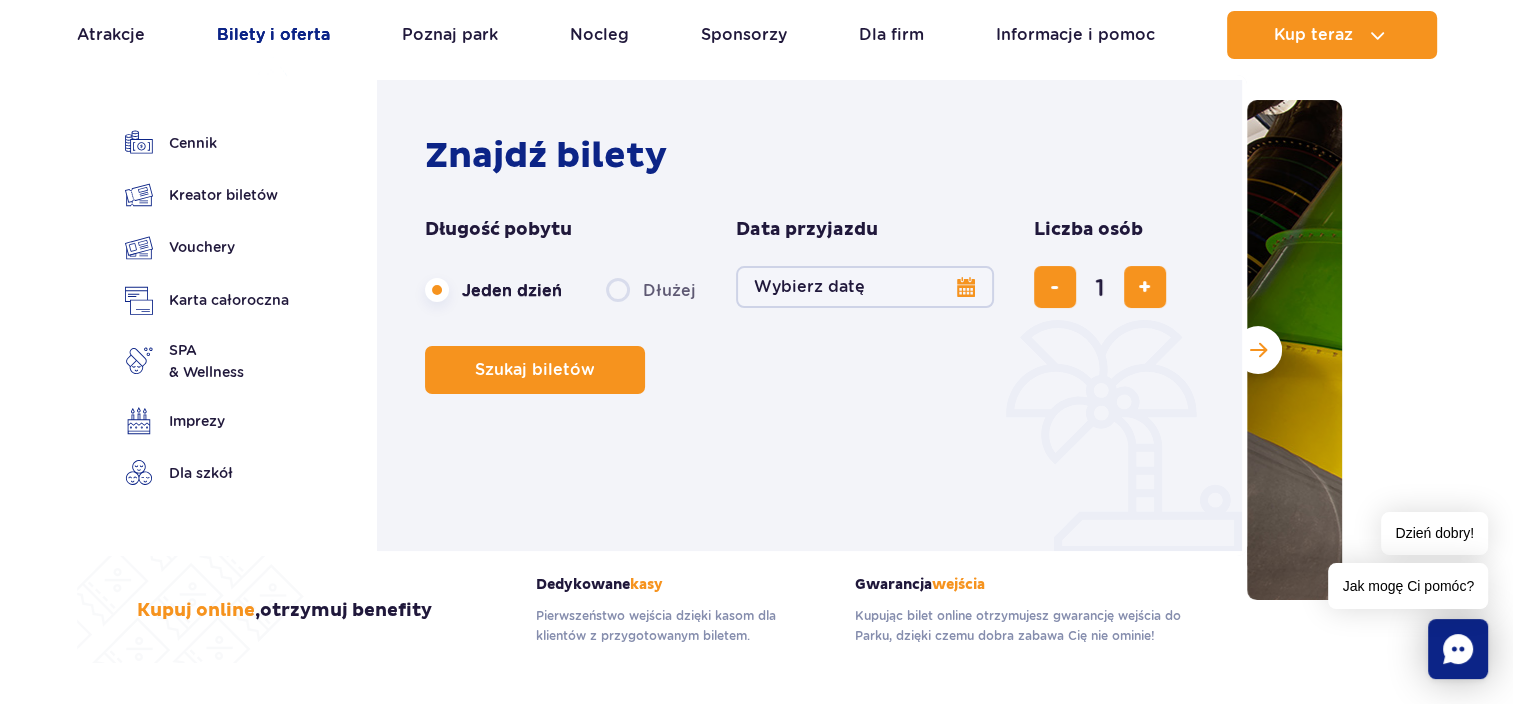 click on "Bilety i oferta" at bounding box center (273, 35) 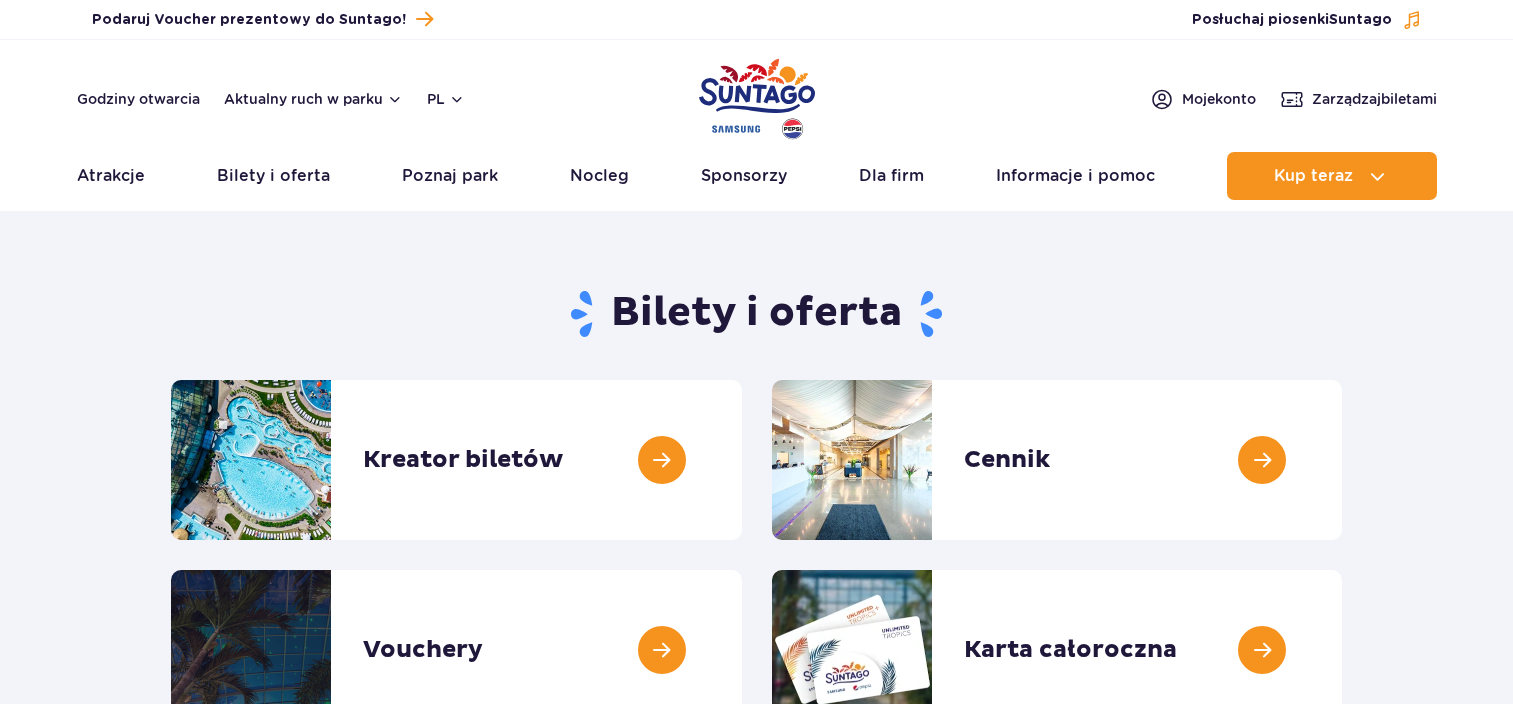 scroll, scrollTop: 0, scrollLeft: 0, axis: both 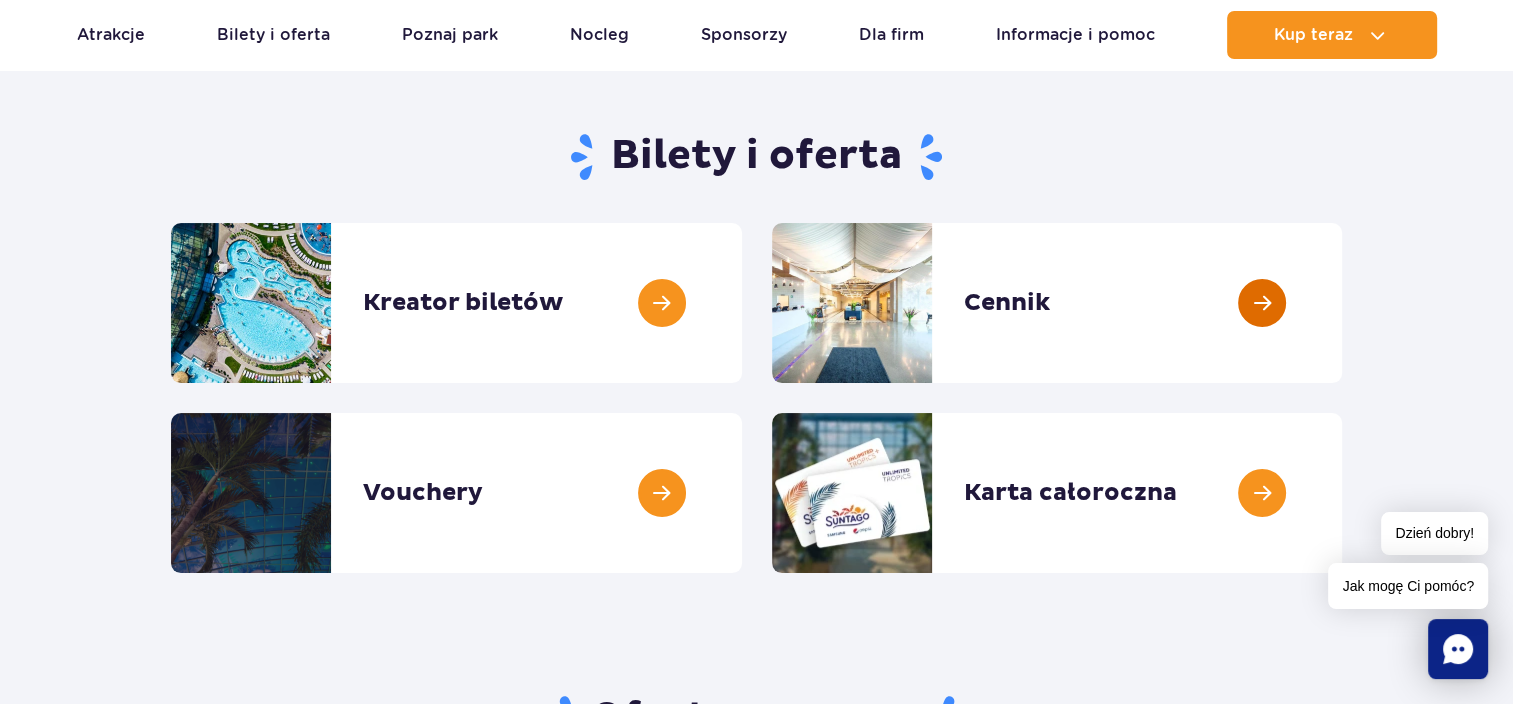 click at bounding box center [1342, 303] 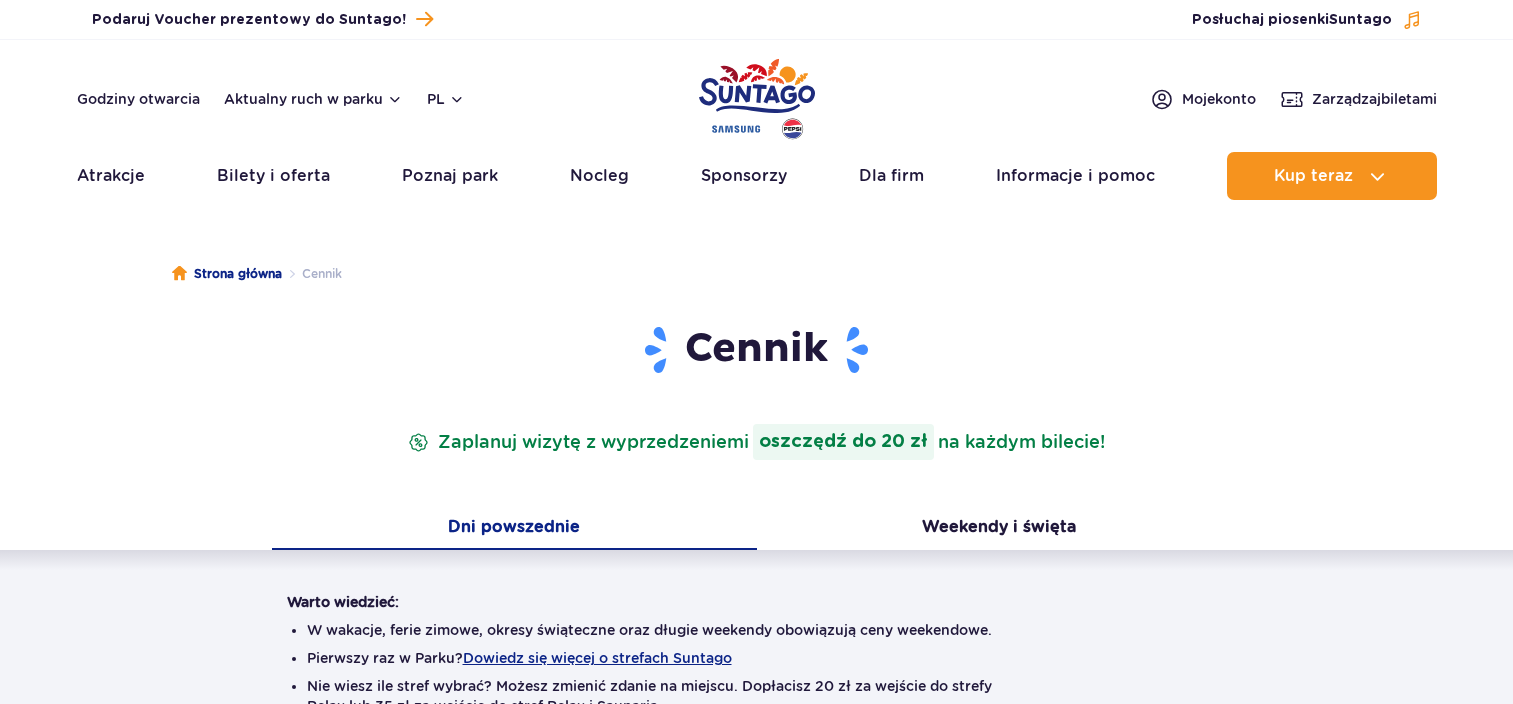 scroll, scrollTop: 0, scrollLeft: 0, axis: both 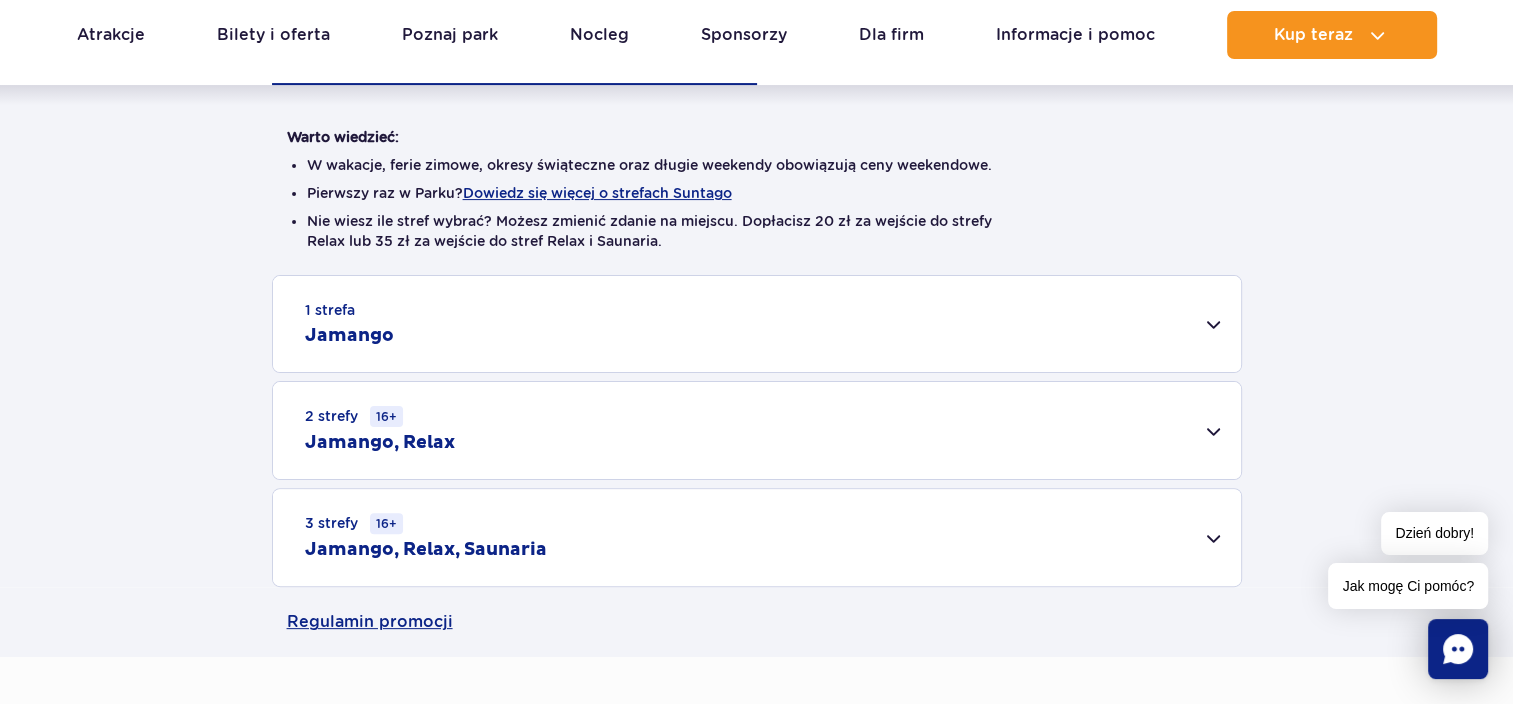 click on "1 strefa
Jamango" at bounding box center (757, 324) 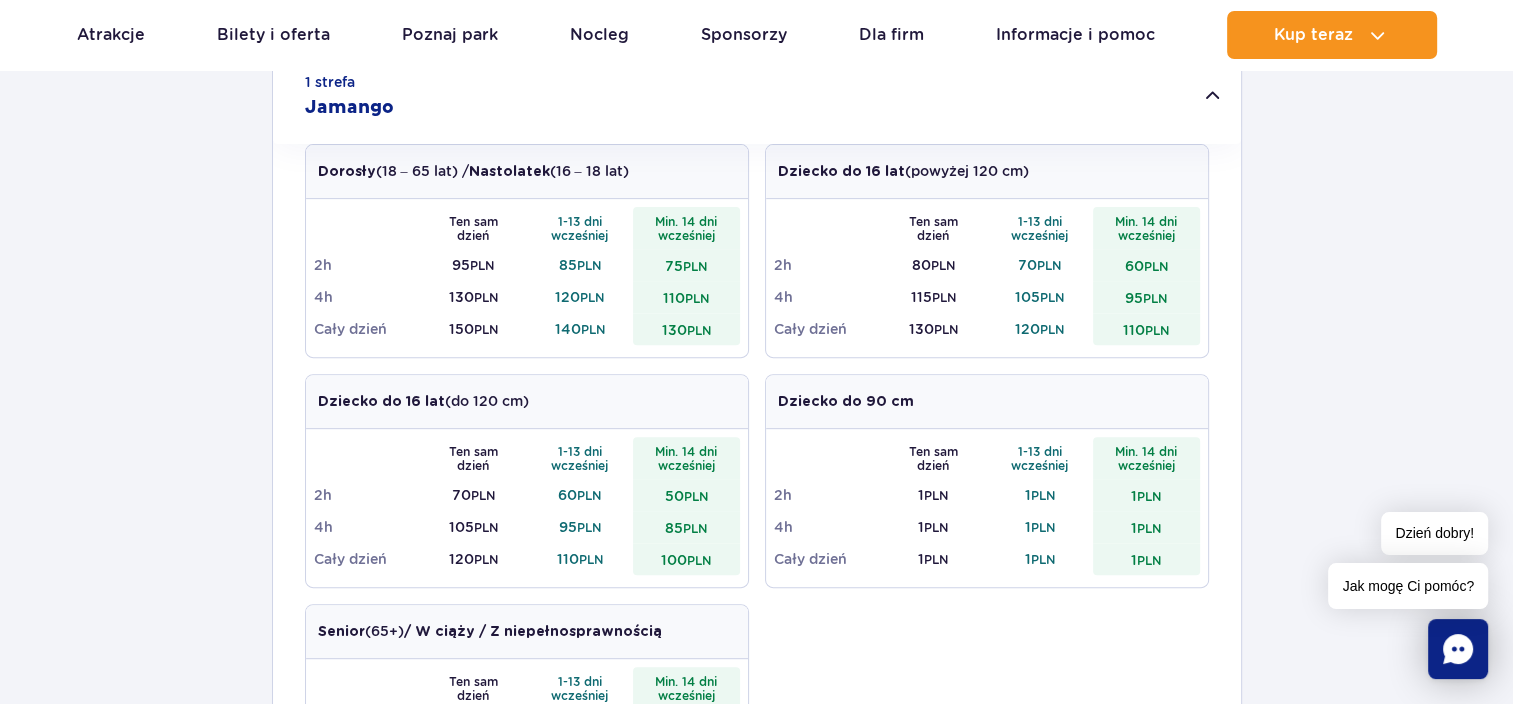 scroll, scrollTop: 711, scrollLeft: 0, axis: vertical 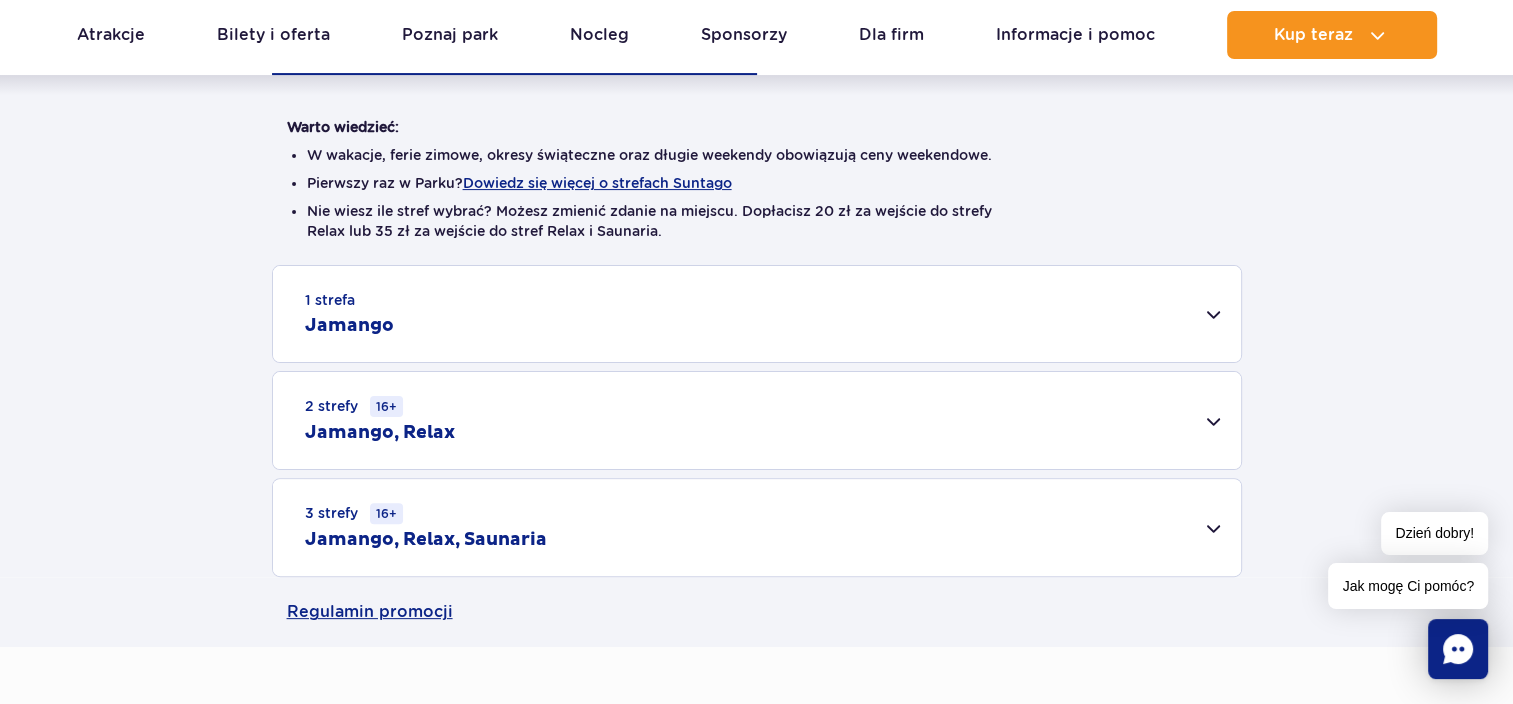 click on "2 strefy  16+
Jamango, Relax" at bounding box center (757, 420) 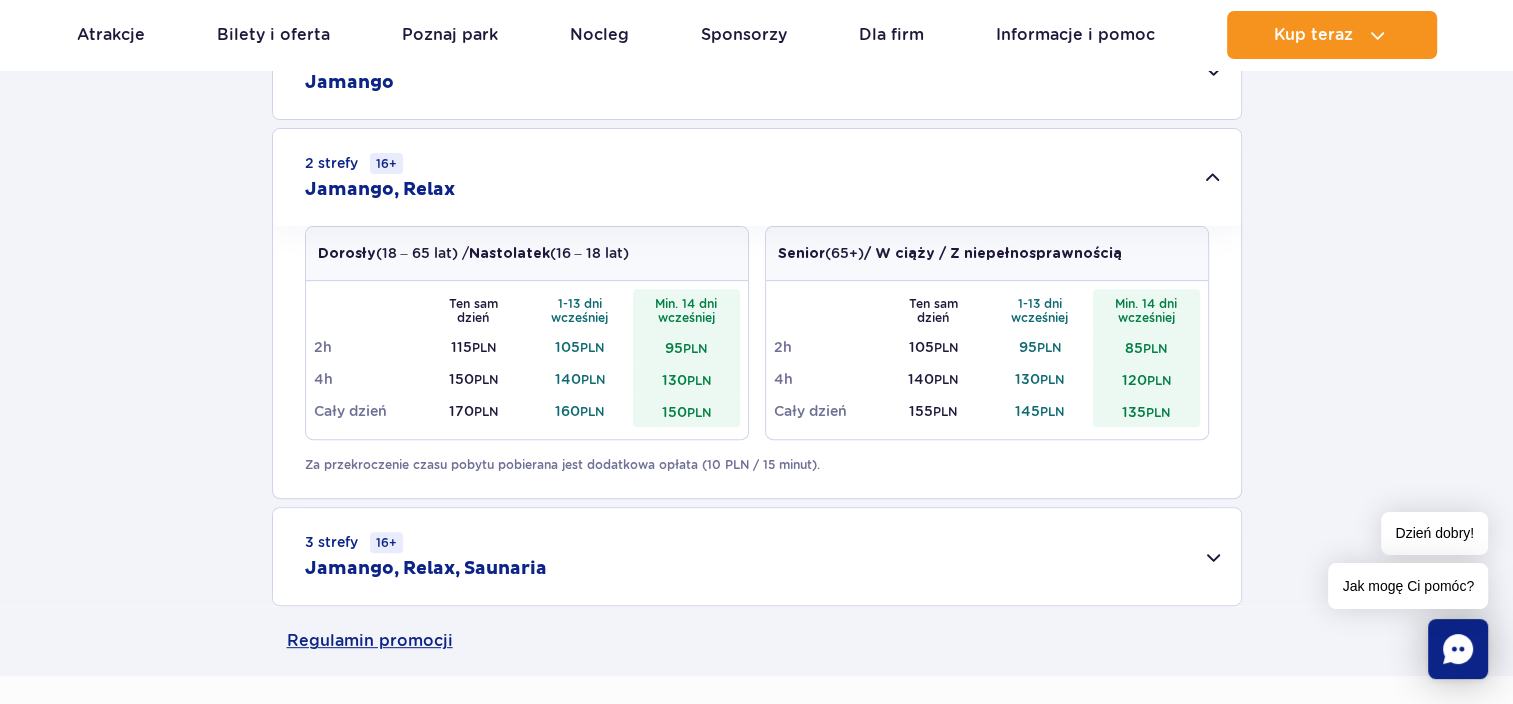scroll, scrollTop: 655, scrollLeft: 0, axis: vertical 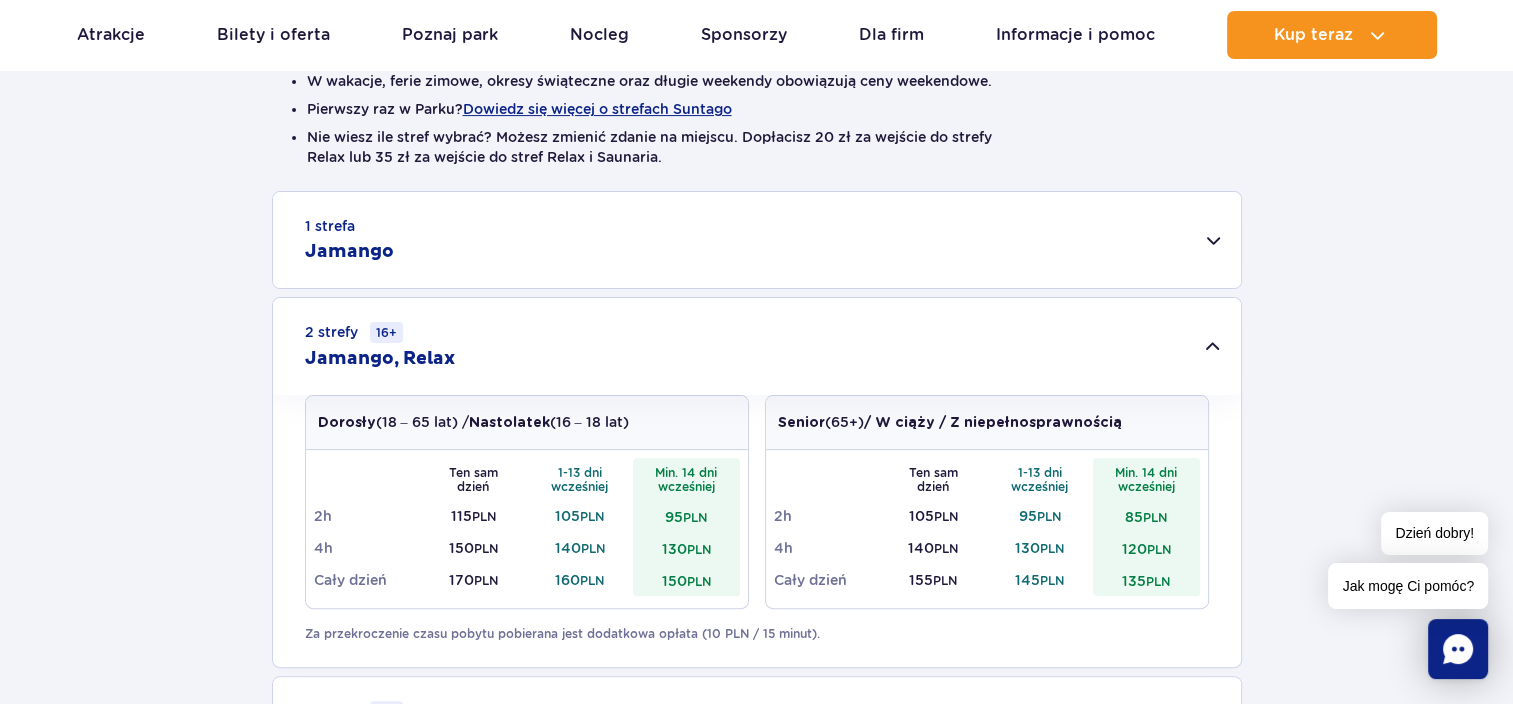 click on "2 strefy  16+
Jamango, Relax" at bounding box center [757, 346] 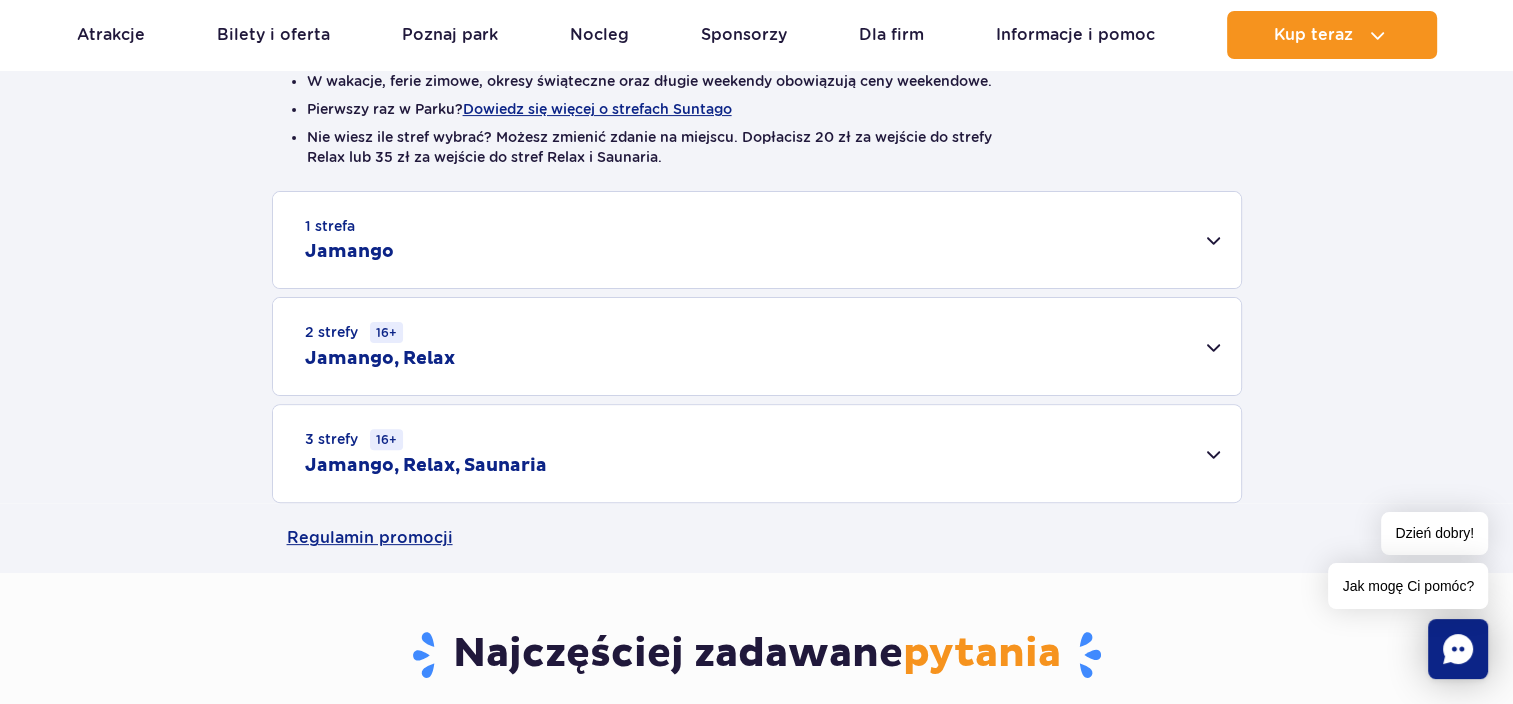 click on "3 strefy  16+
Jamango, Relax, Saunaria" at bounding box center [757, 453] 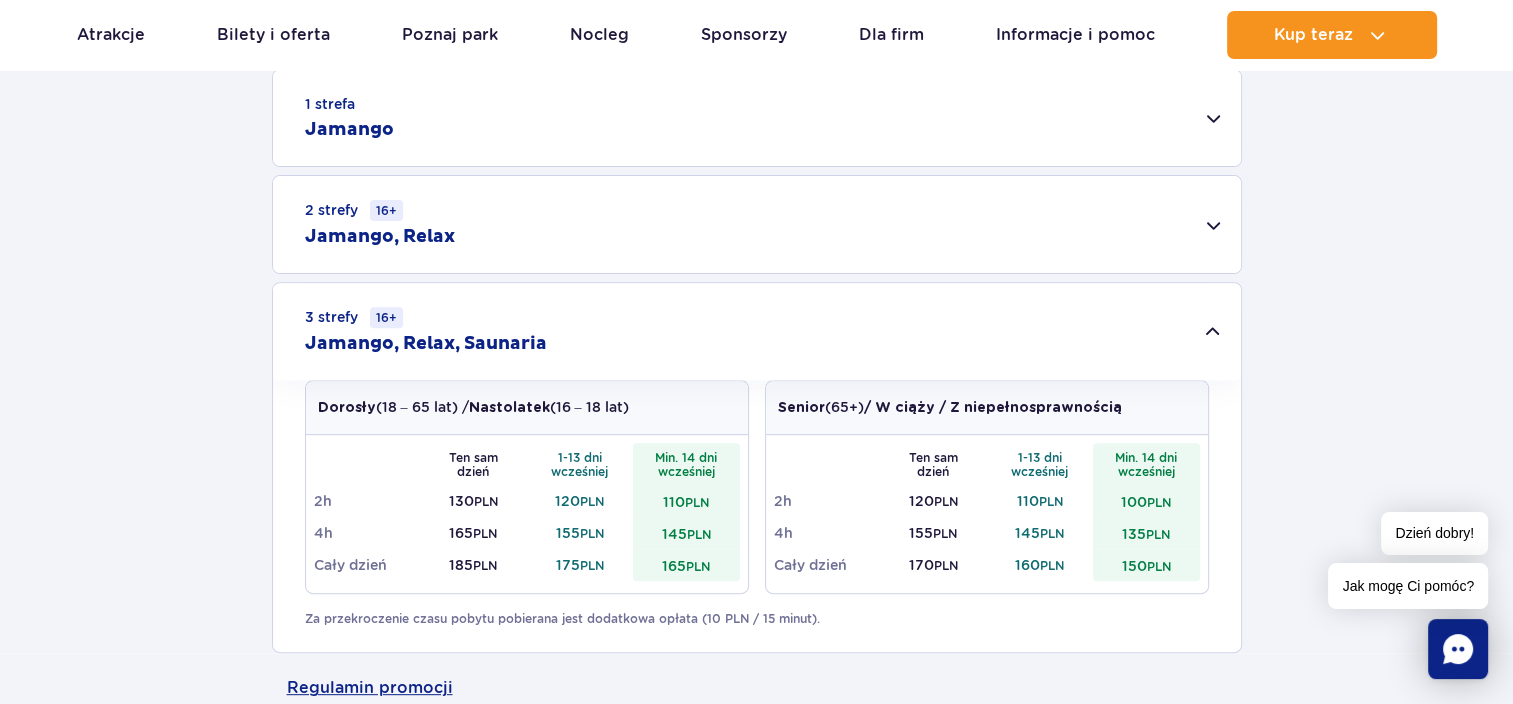 scroll, scrollTop: 676, scrollLeft: 0, axis: vertical 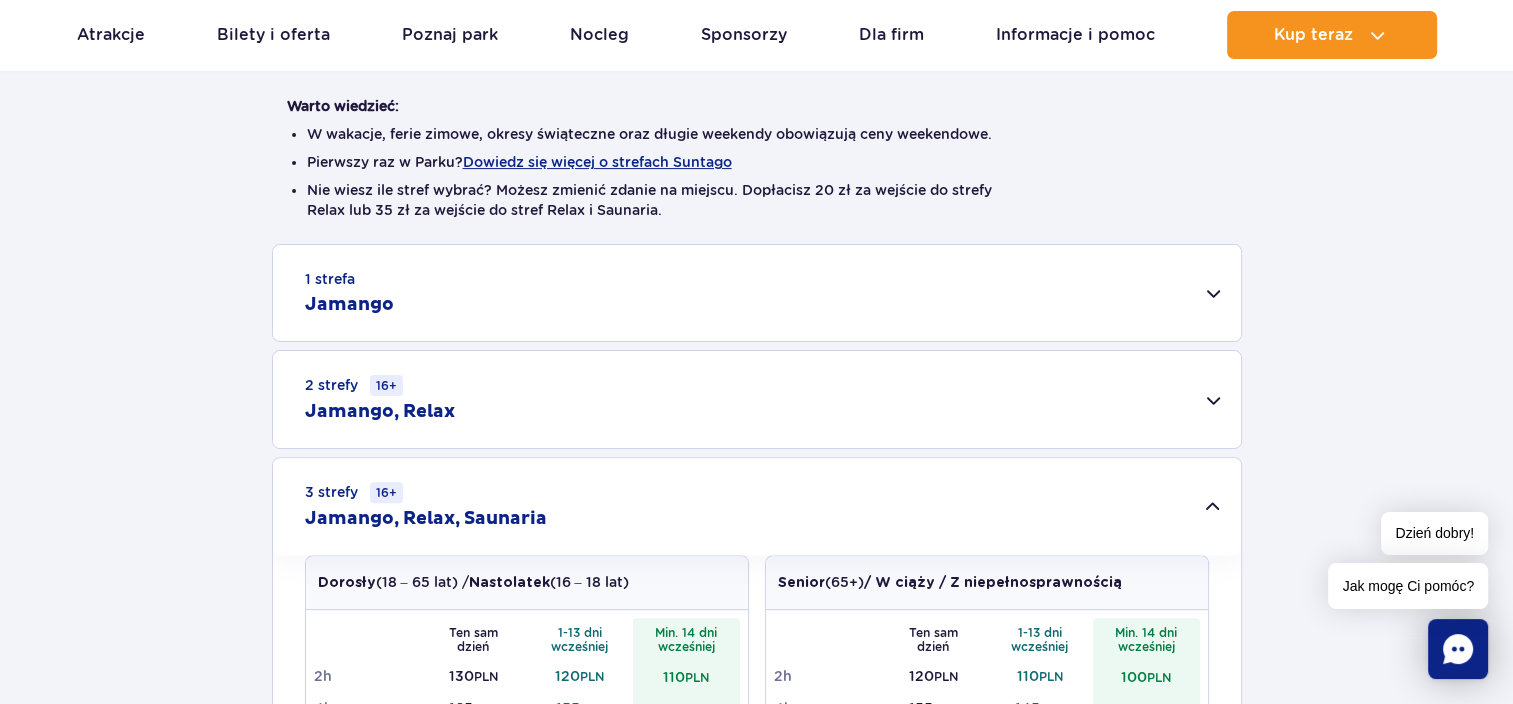 click on "1 strefa
Jamango" at bounding box center [757, 293] 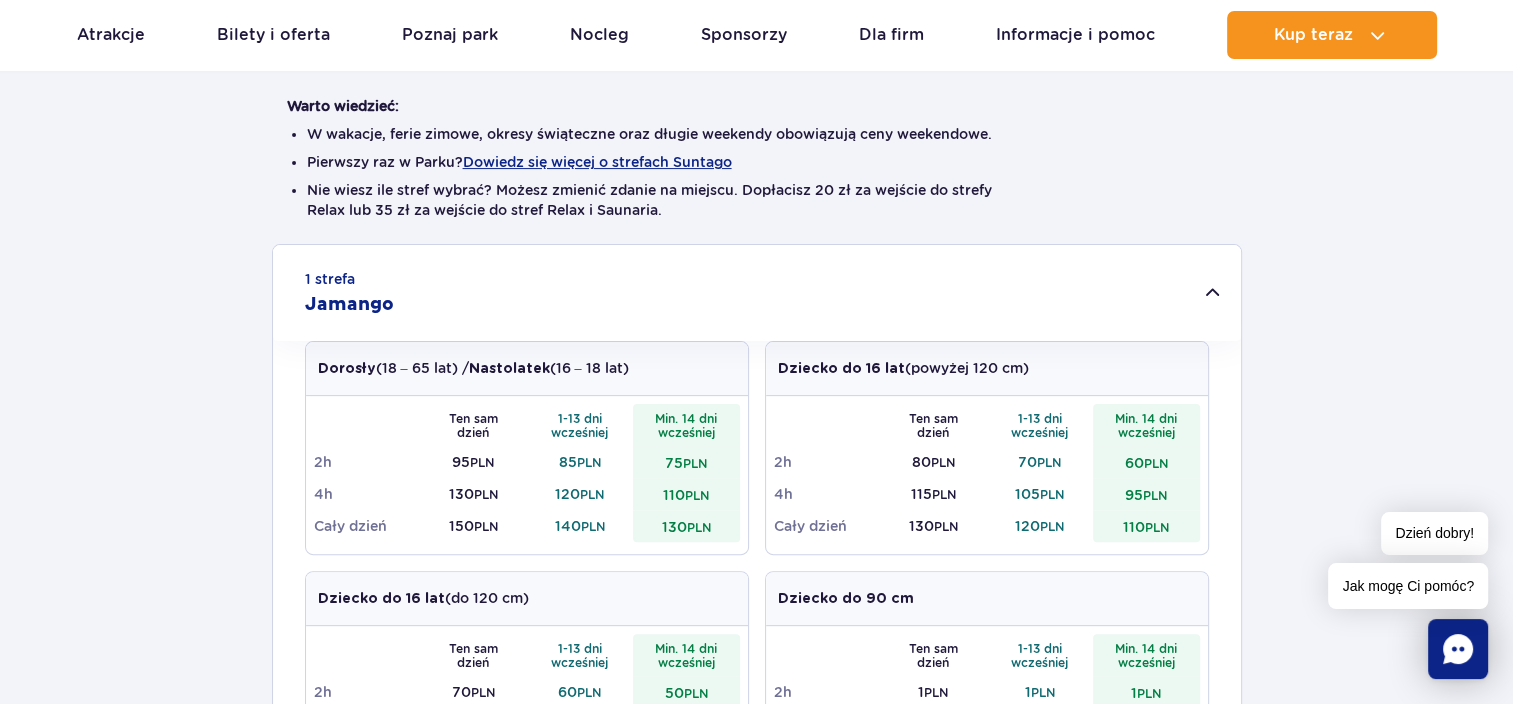 scroll, scrollTop: 0, scrollLeft: 0, axis: both 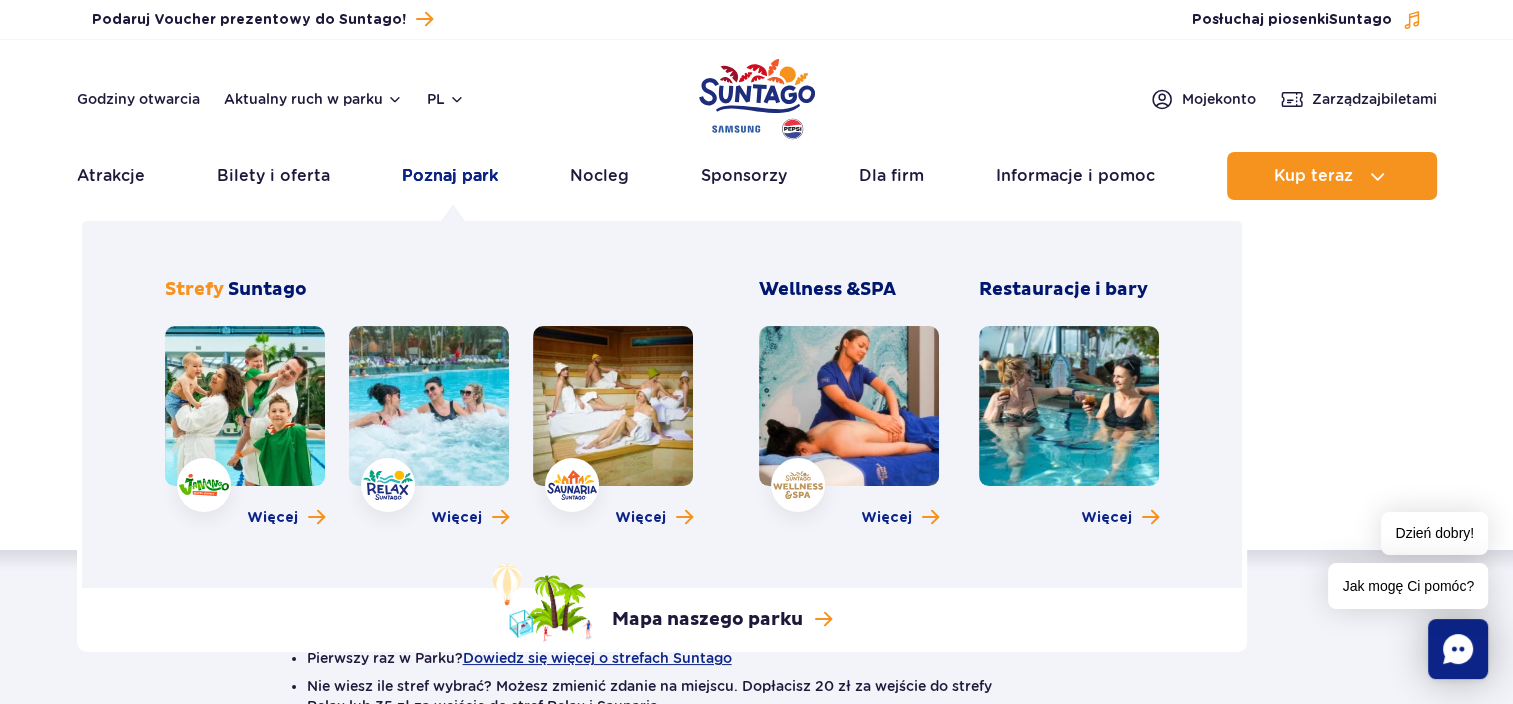 click on "Poznaj park" at bounding box center (450, 176) 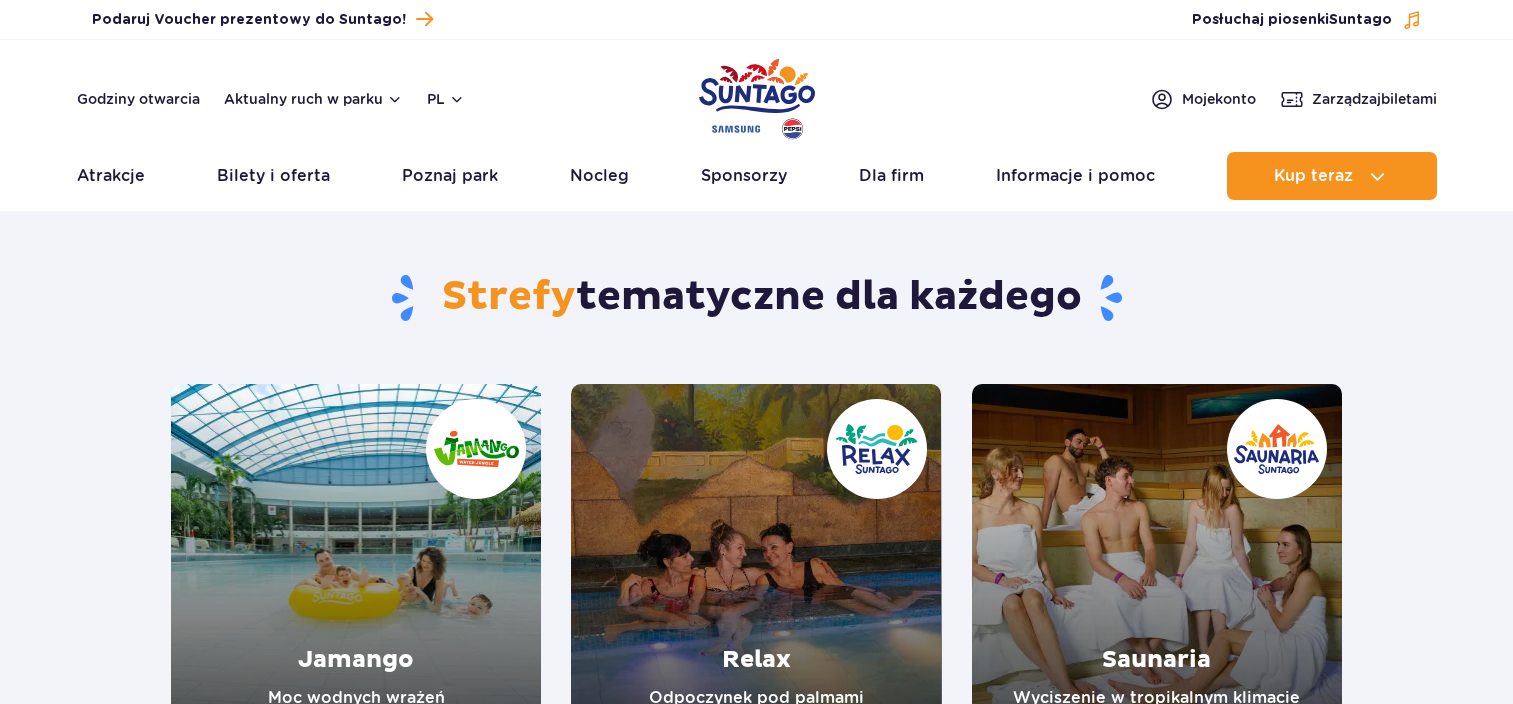 scroll, scrollTop: 0, scrollLeft: 0, axis: both 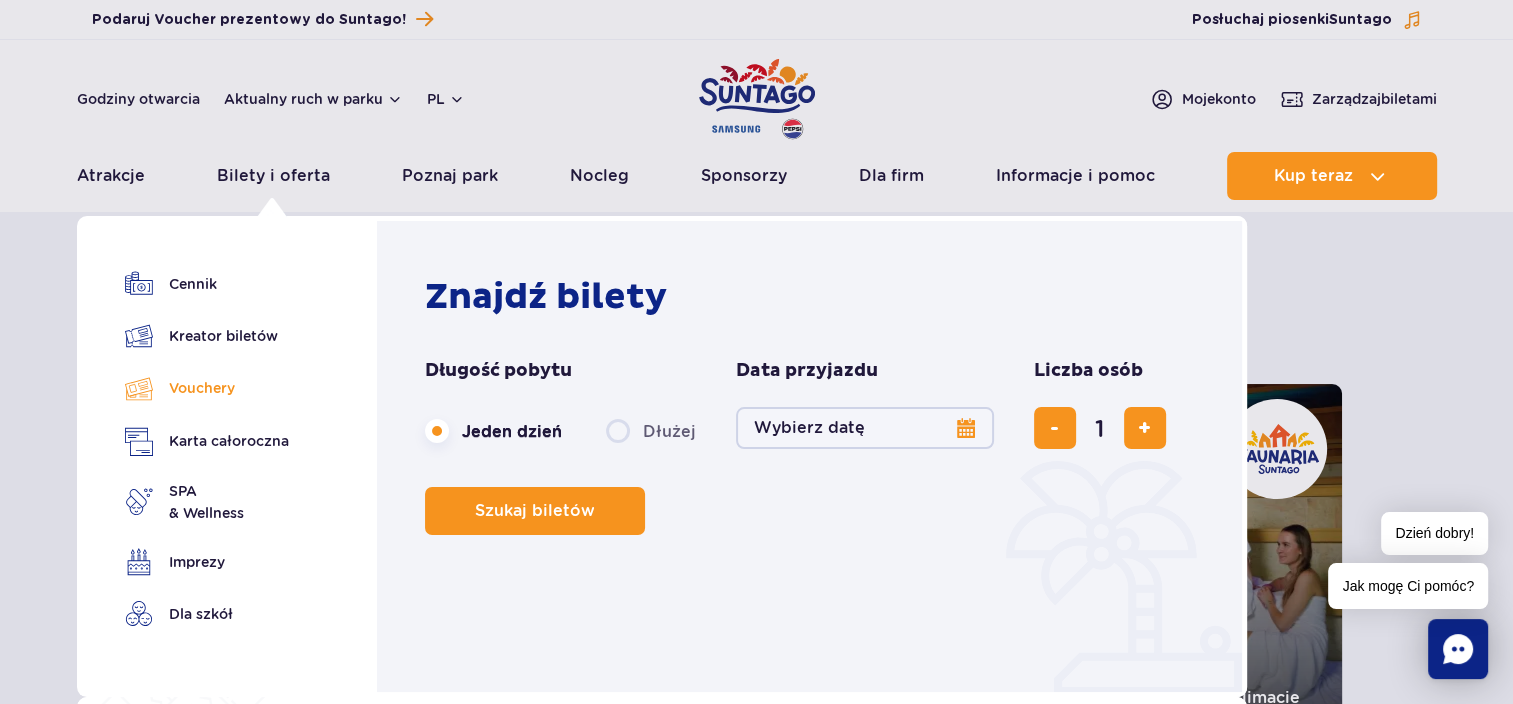 click on "Vouchery" at bounding box center [207, 388] 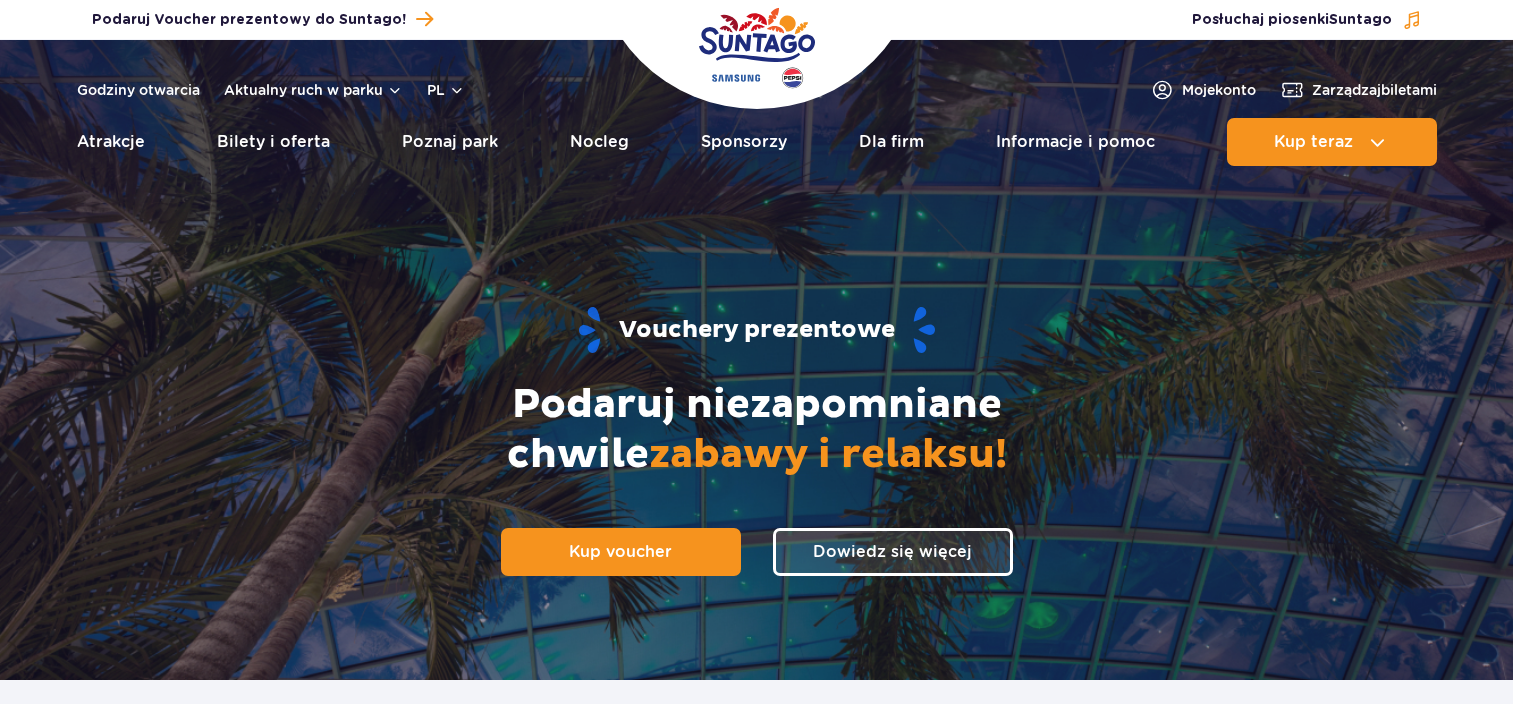 scroll, scrollTop: 0, scrollLeft: 0, axis: both 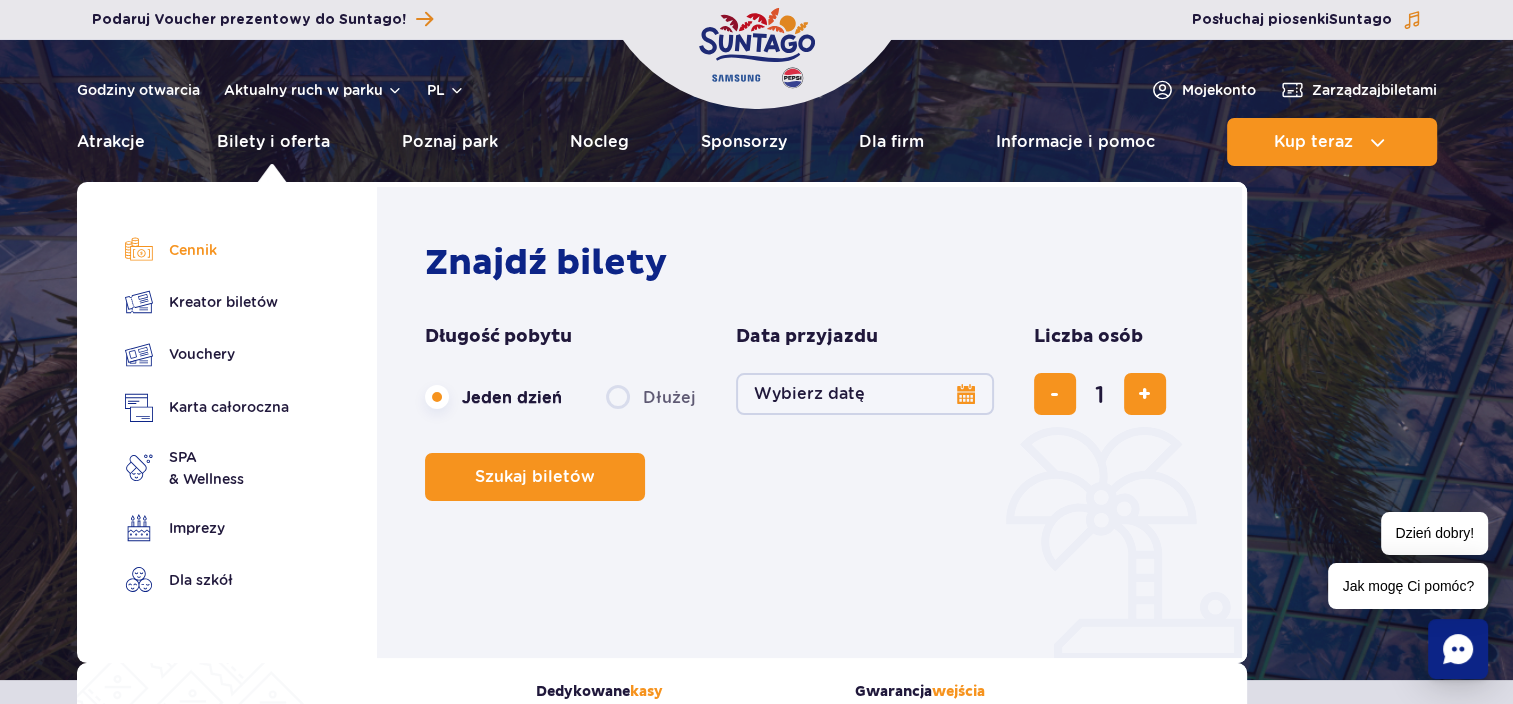 click on "Cennik" at bounding box center [207, 250] 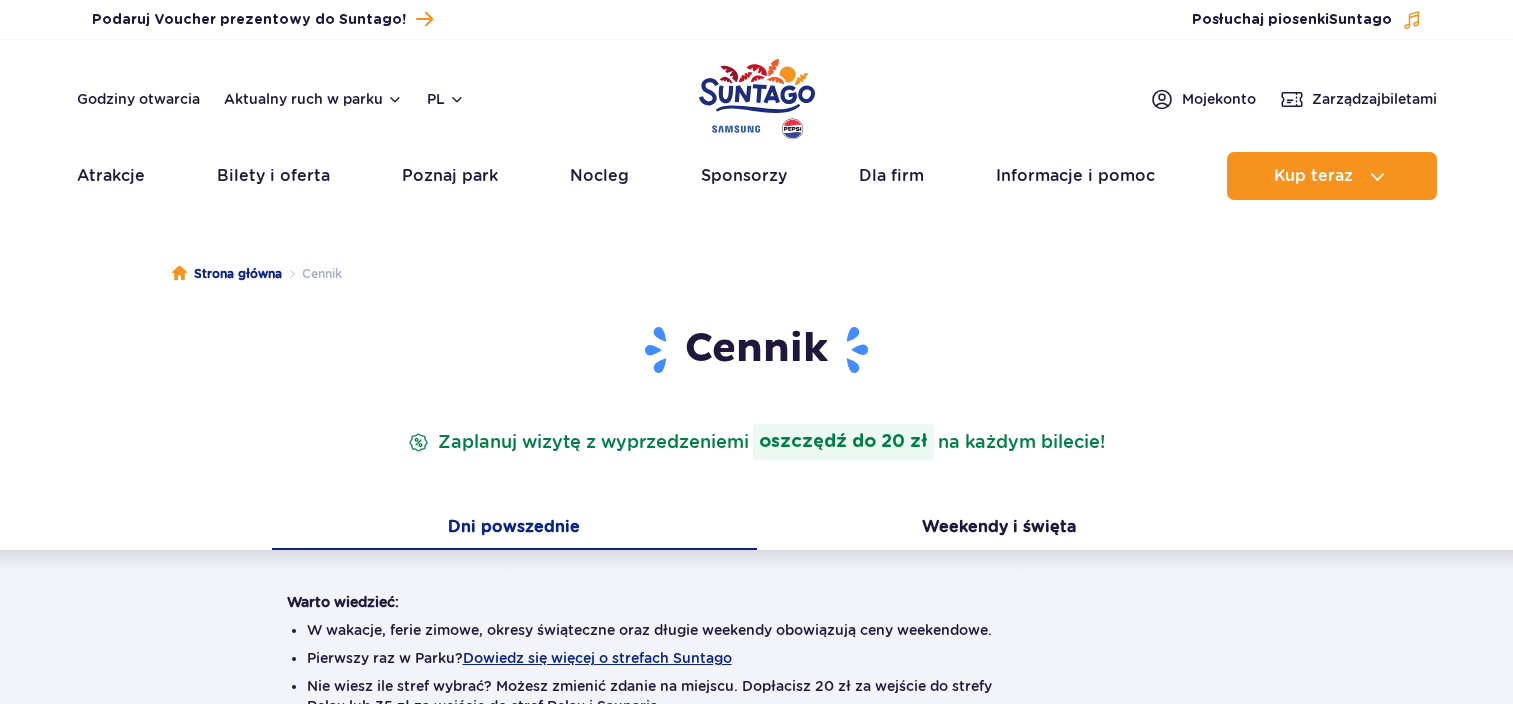 scroll, scrollTop: 0, scrollLeft: 0, axis: both 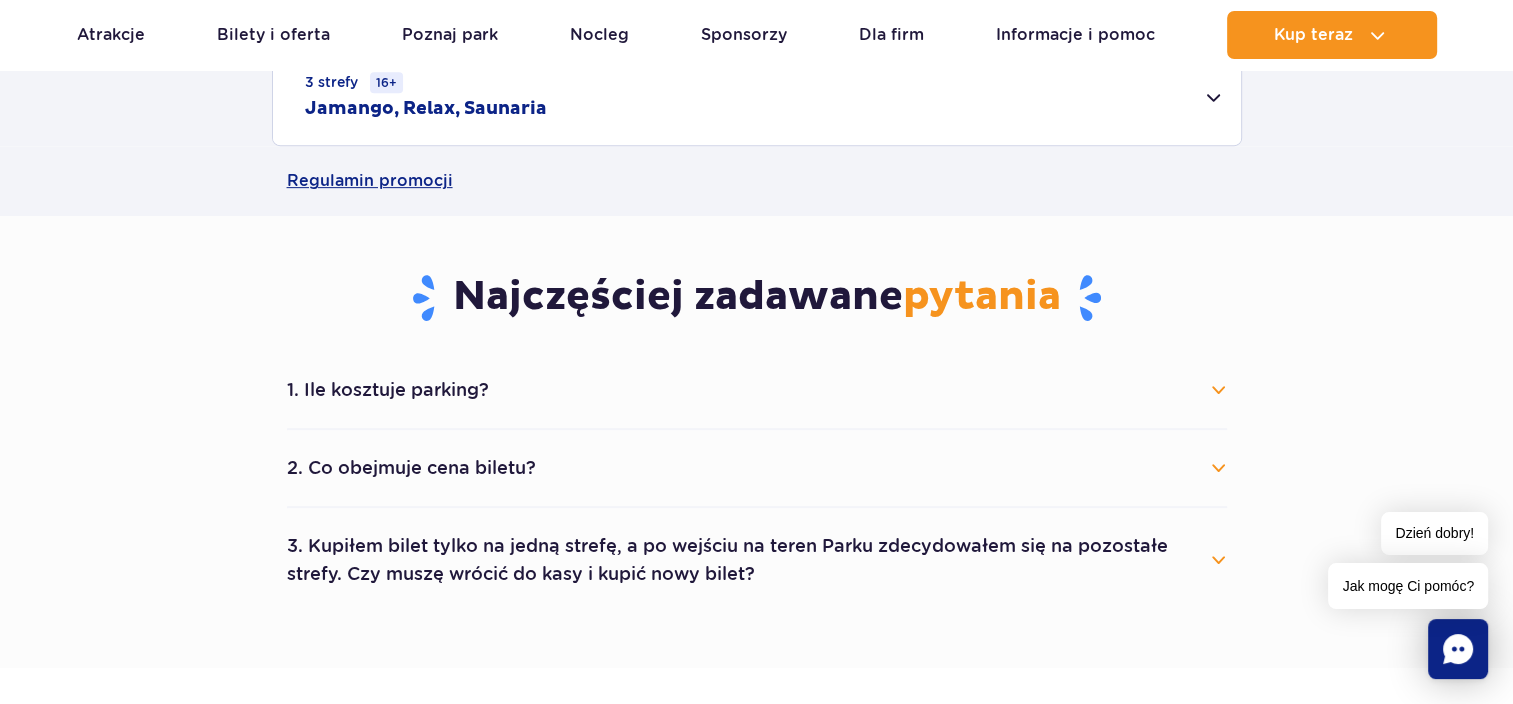 click on "3. Kupiłem bilet tylko na jedną strefę, a po wejściu na teren Parku zdecydowałem się na pozostałe strefy. Czy muszę wrócić do kasy i kupić nowy bilet?" at bounding box center (757, 560) 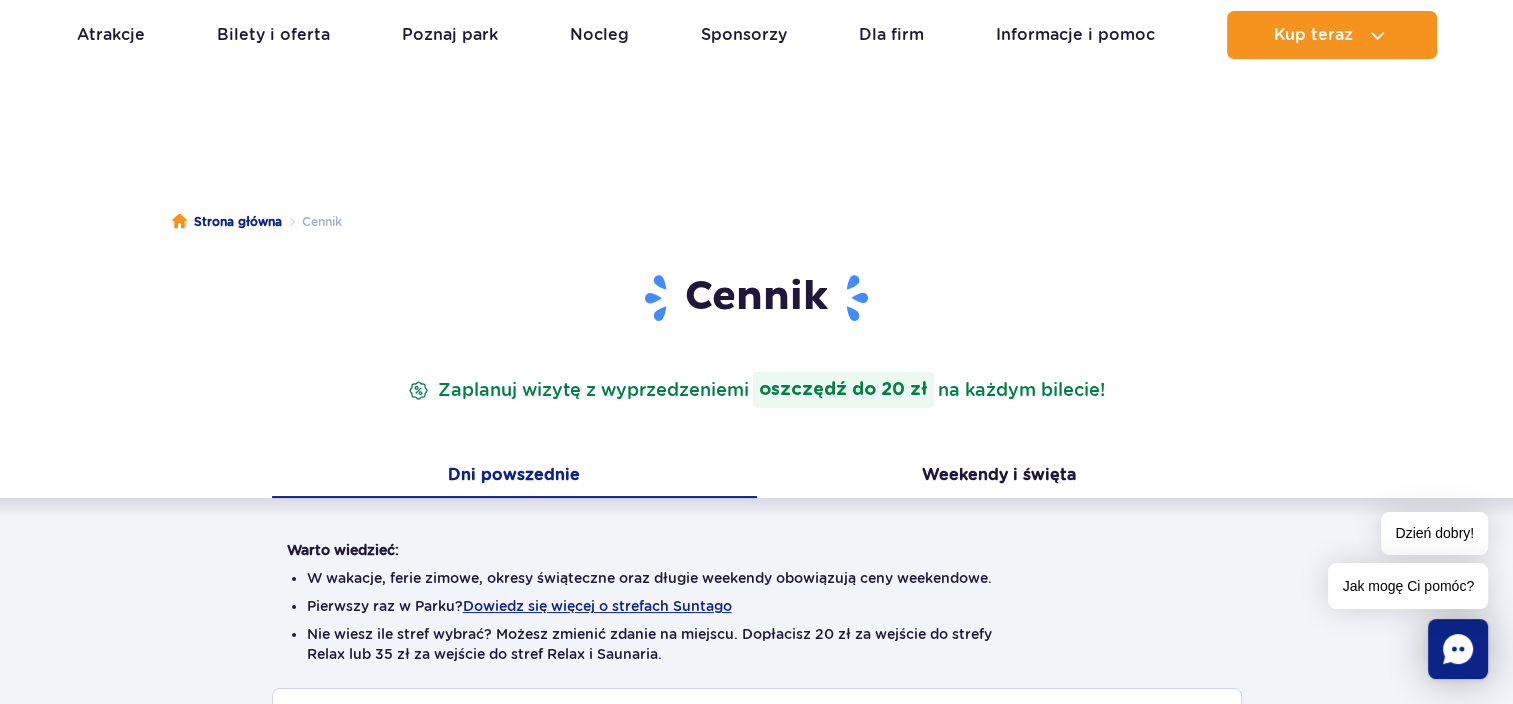 scroll, scrollTop: 22, scrollLeft: 0, axis: vertical 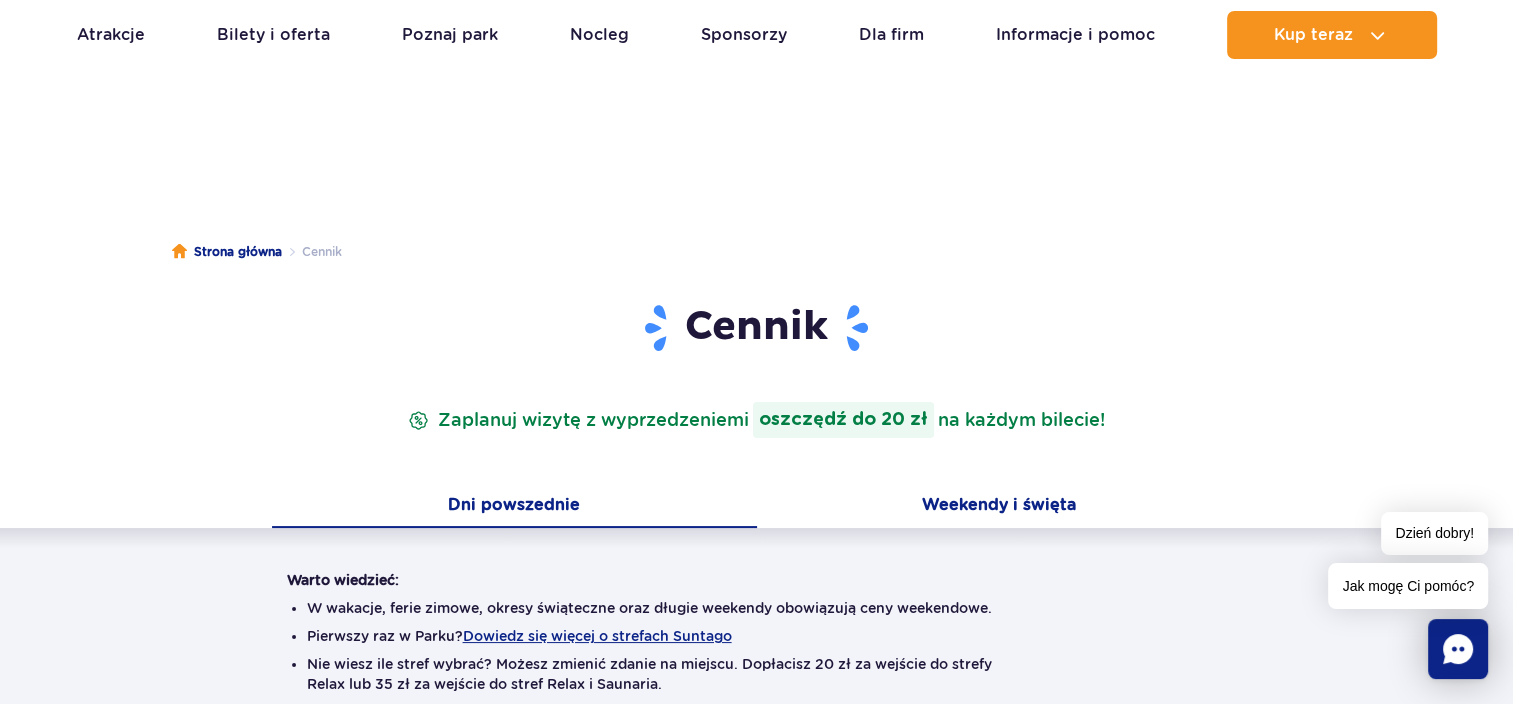 click on "Weekendy i święta" at bounding box center [999, 507] 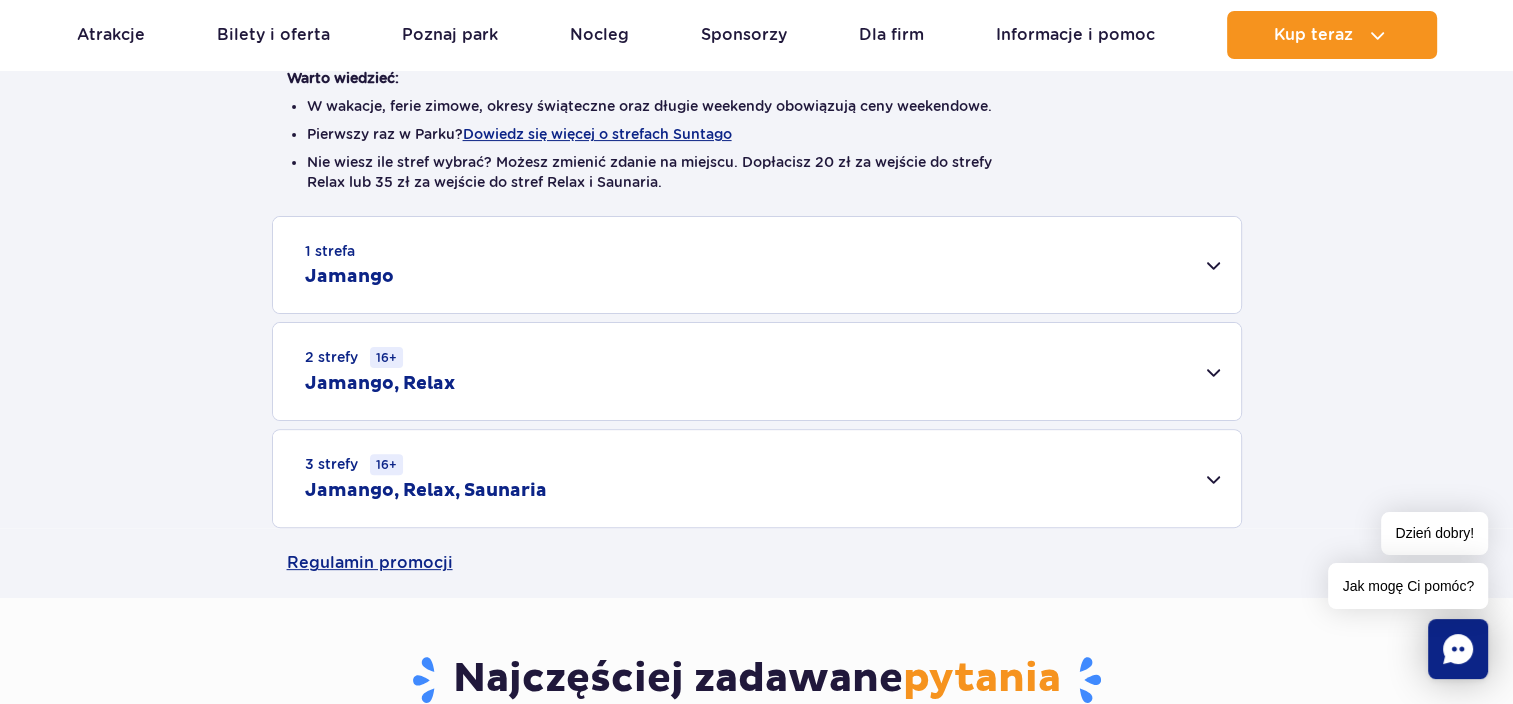 scroll, scrollTop: 474, scrollLeft: 0, axis: vertical 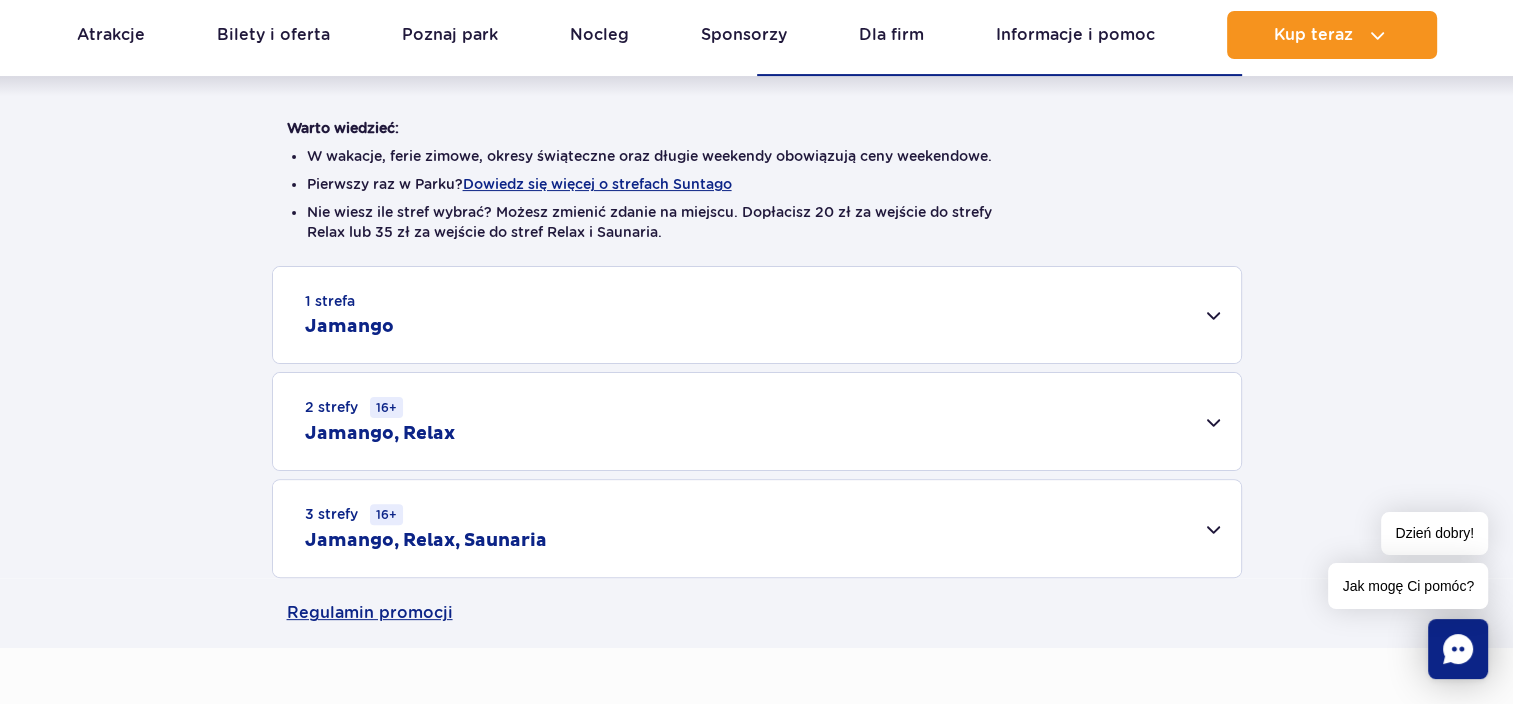 click on "1 strefa
Jamango" at bounding box center (757, 315) 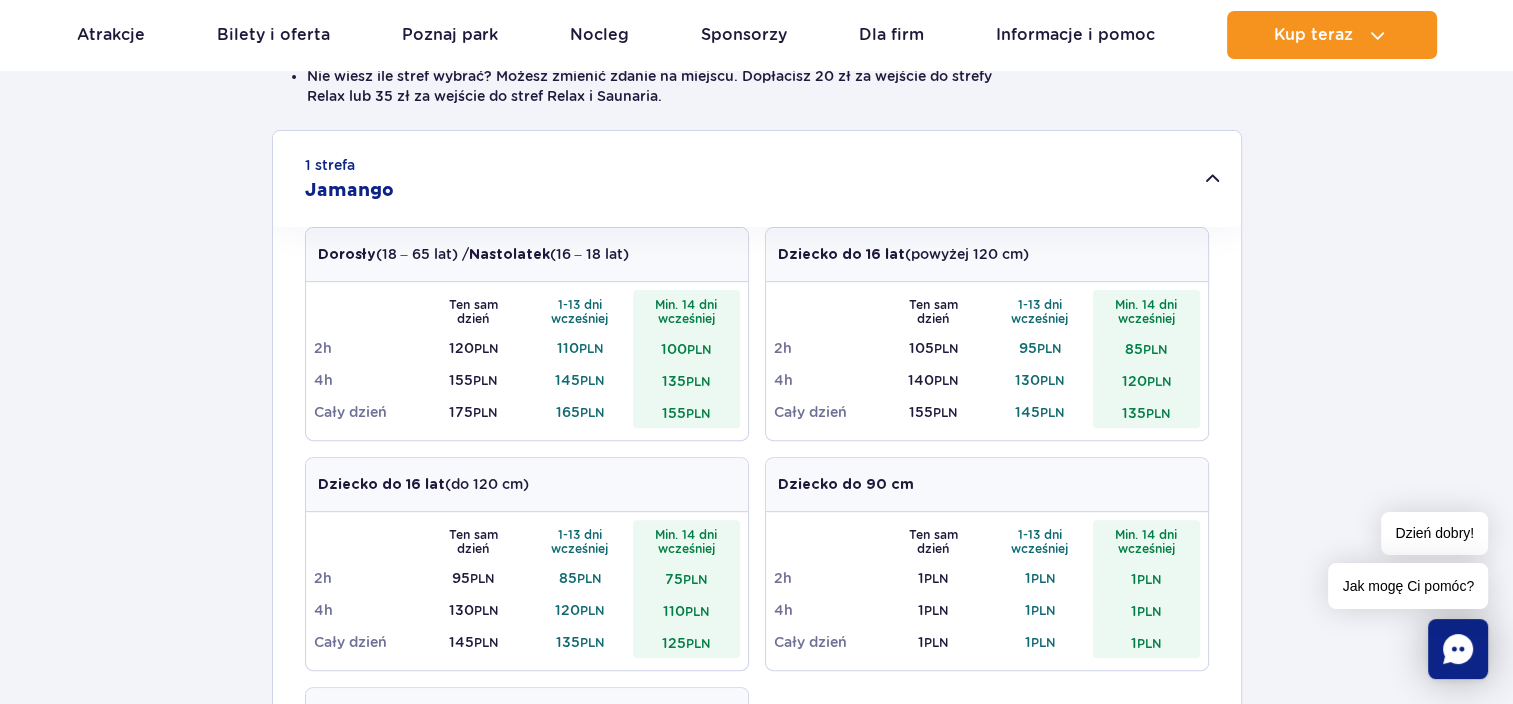 scroll, scrollTop: 616, scrollLeft: 0, axis: vertical 